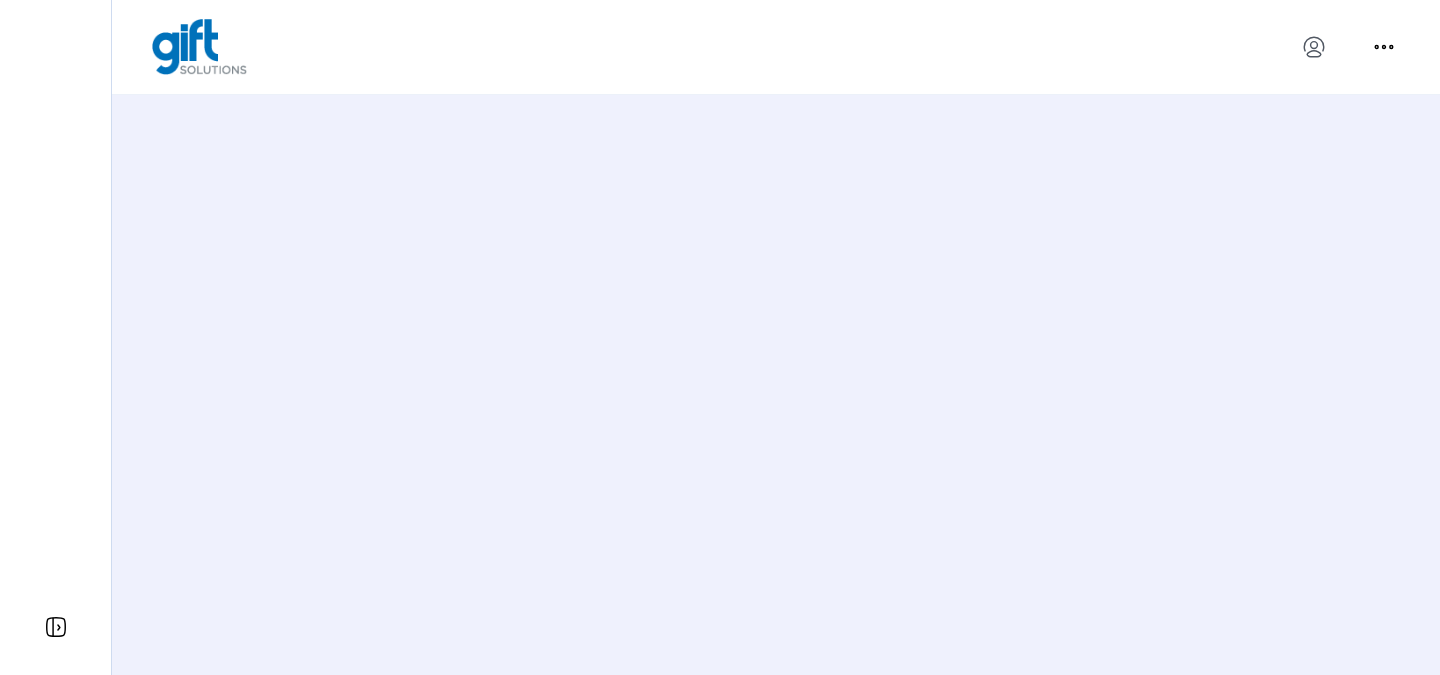 scroll, scrollTop: 0, scrollLeft: 0, axis: both 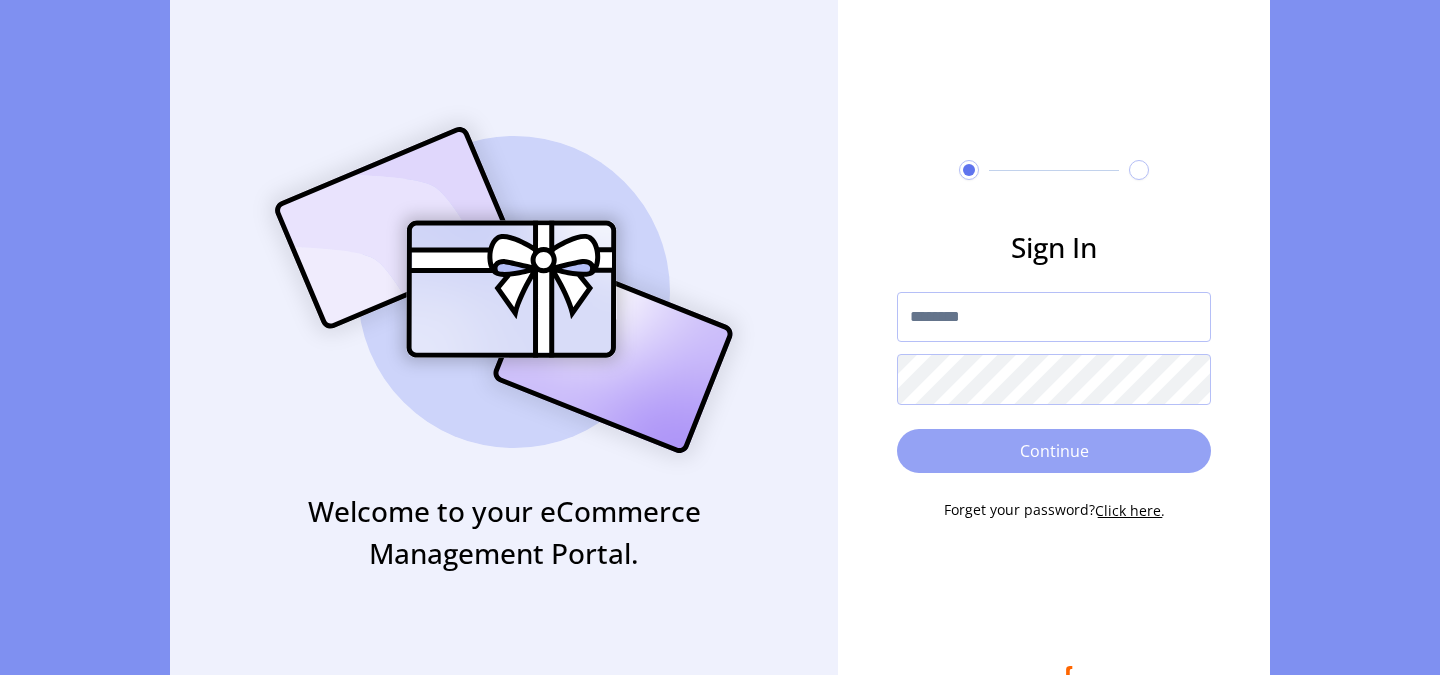 type on "**********" 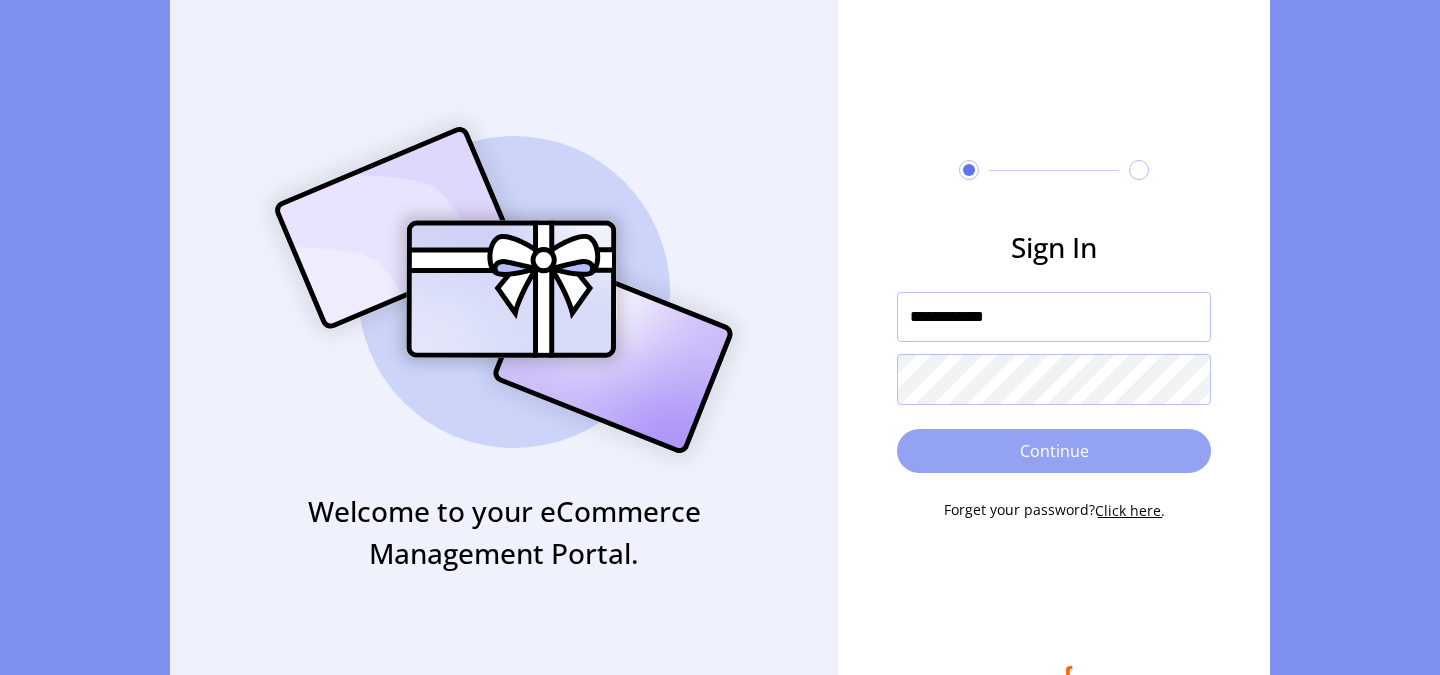 click on "Continue" at bounding box center [1054, 451] 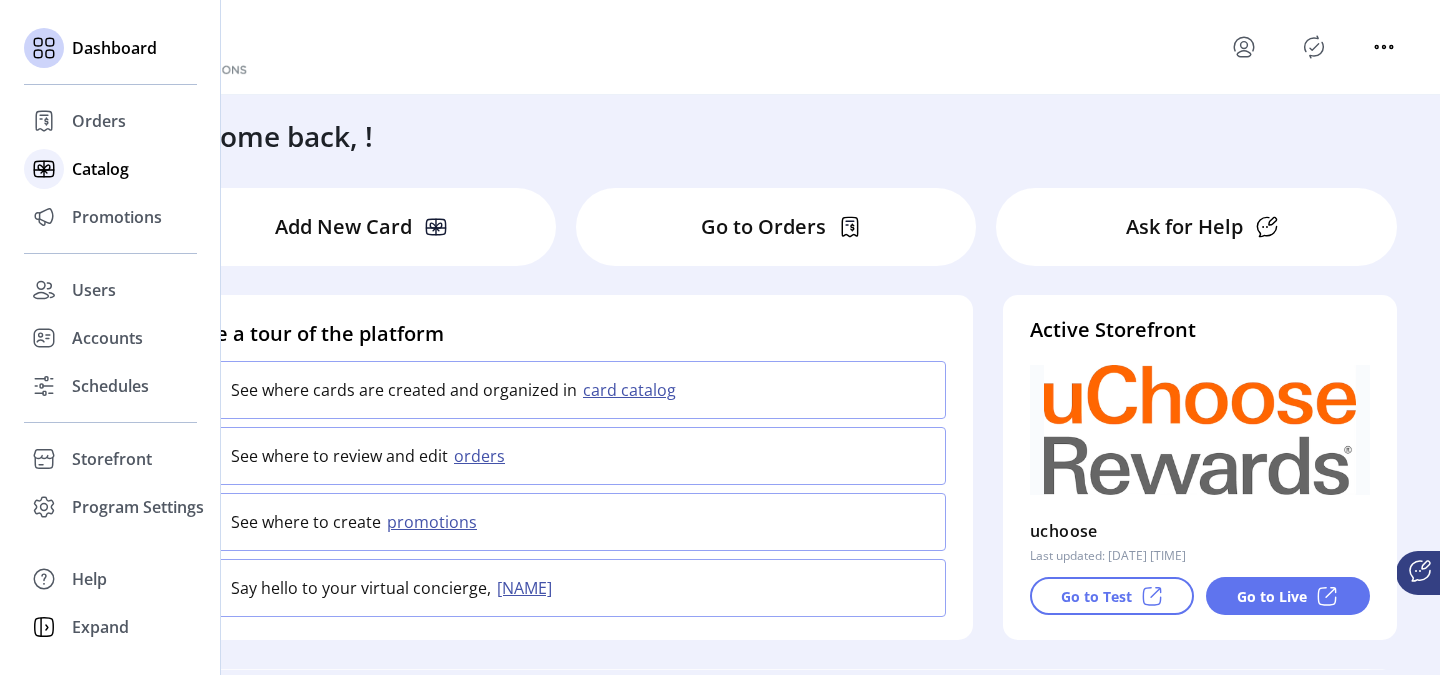 click on "Catalog" 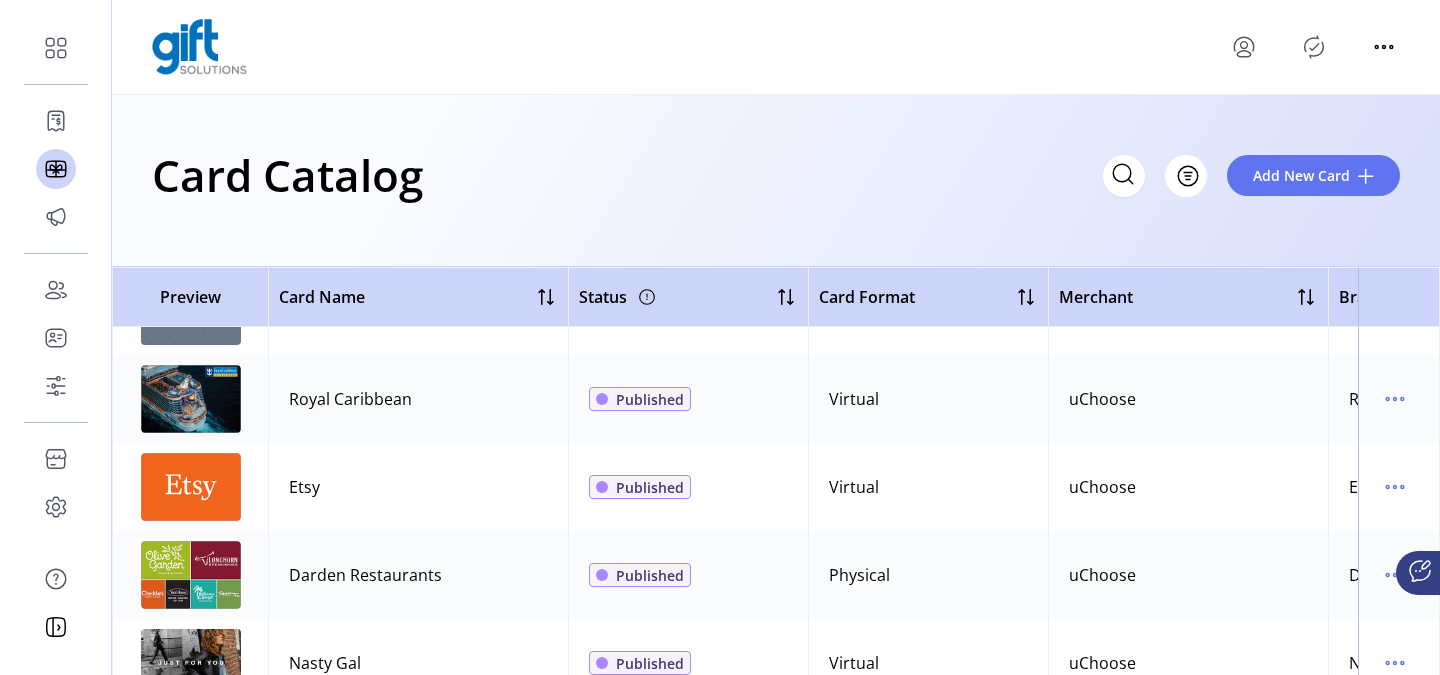 scroll, scrollTop: 0, scrollLeft: 0, axis: both 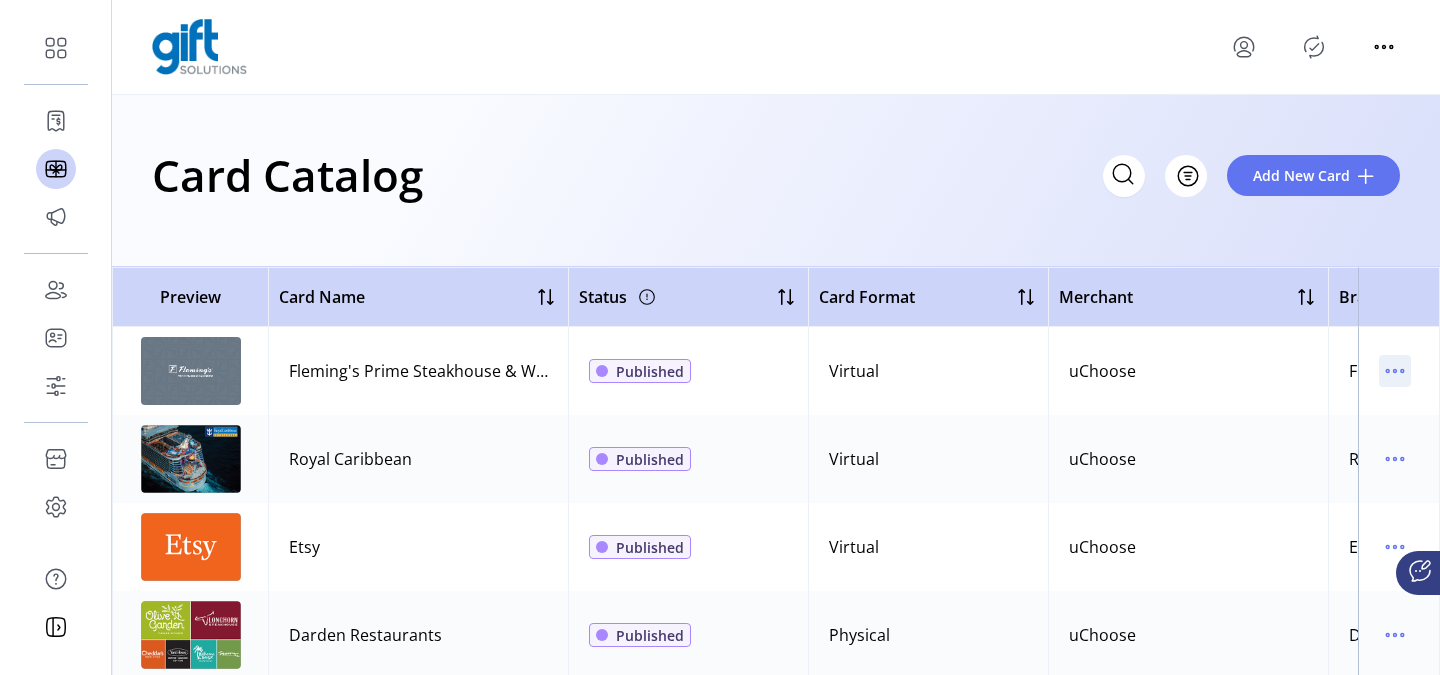 click 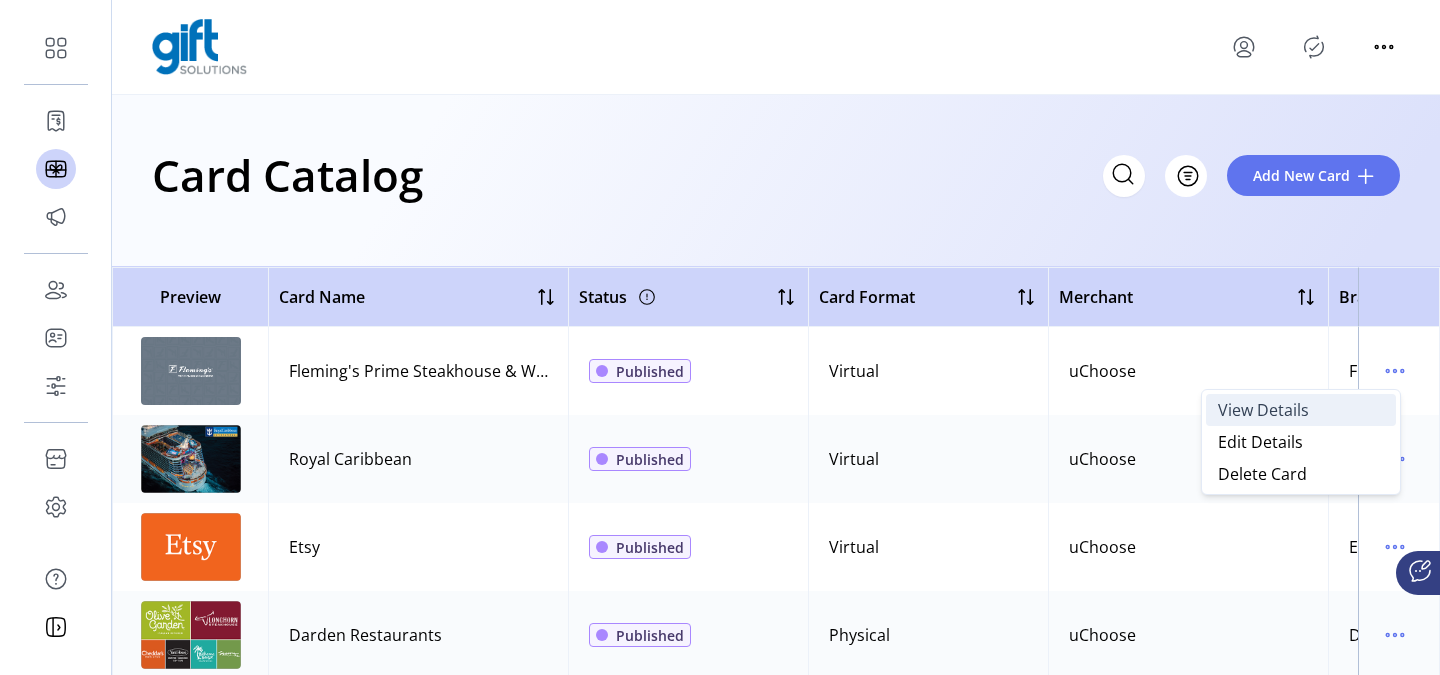 click on "View Details" at bounding box center [1263, 410] 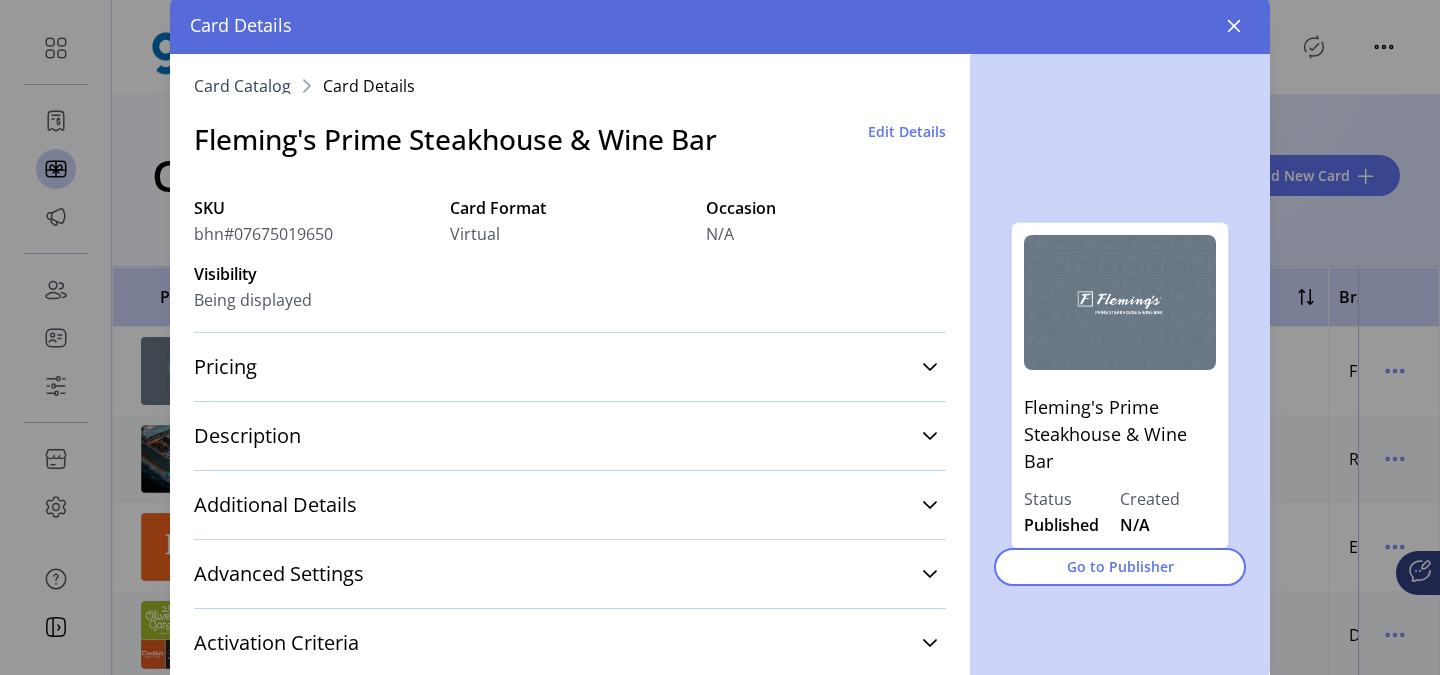 scroll, scrollTop: 56, scrollLeft: 0, axis: vertical 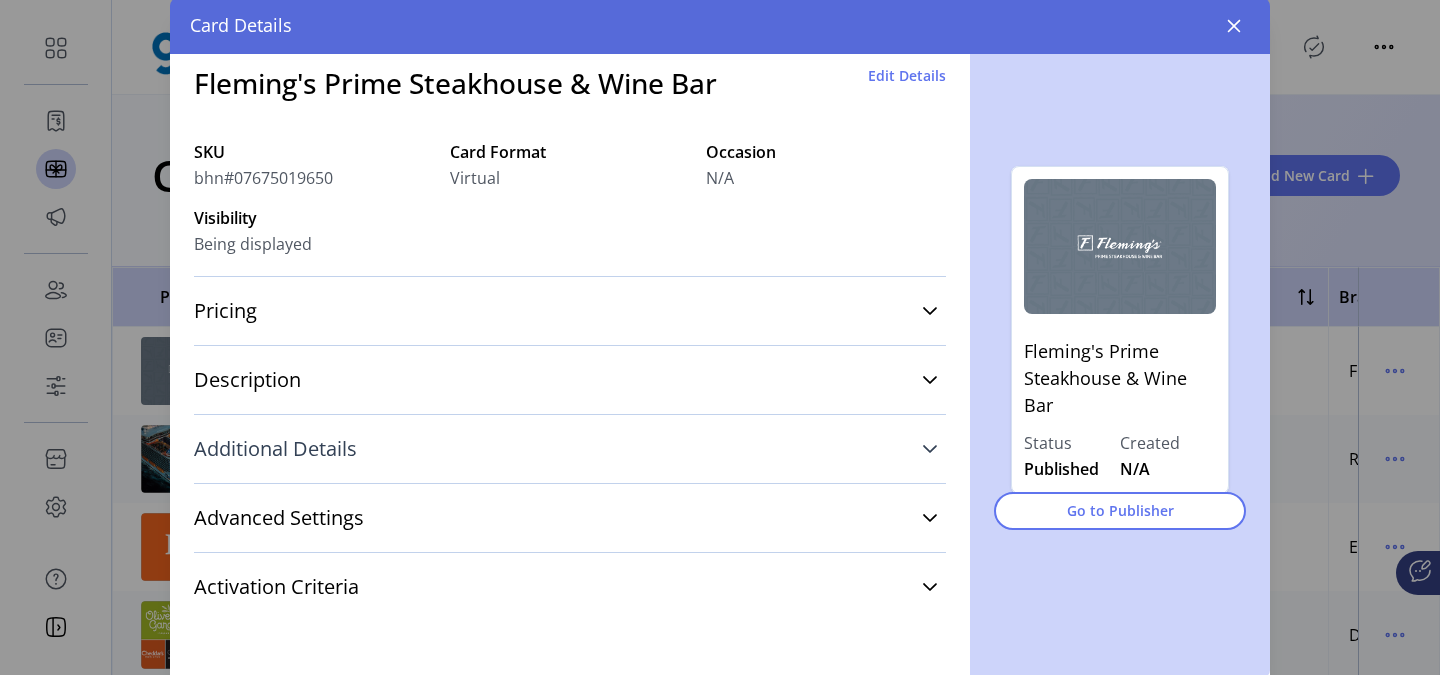 click 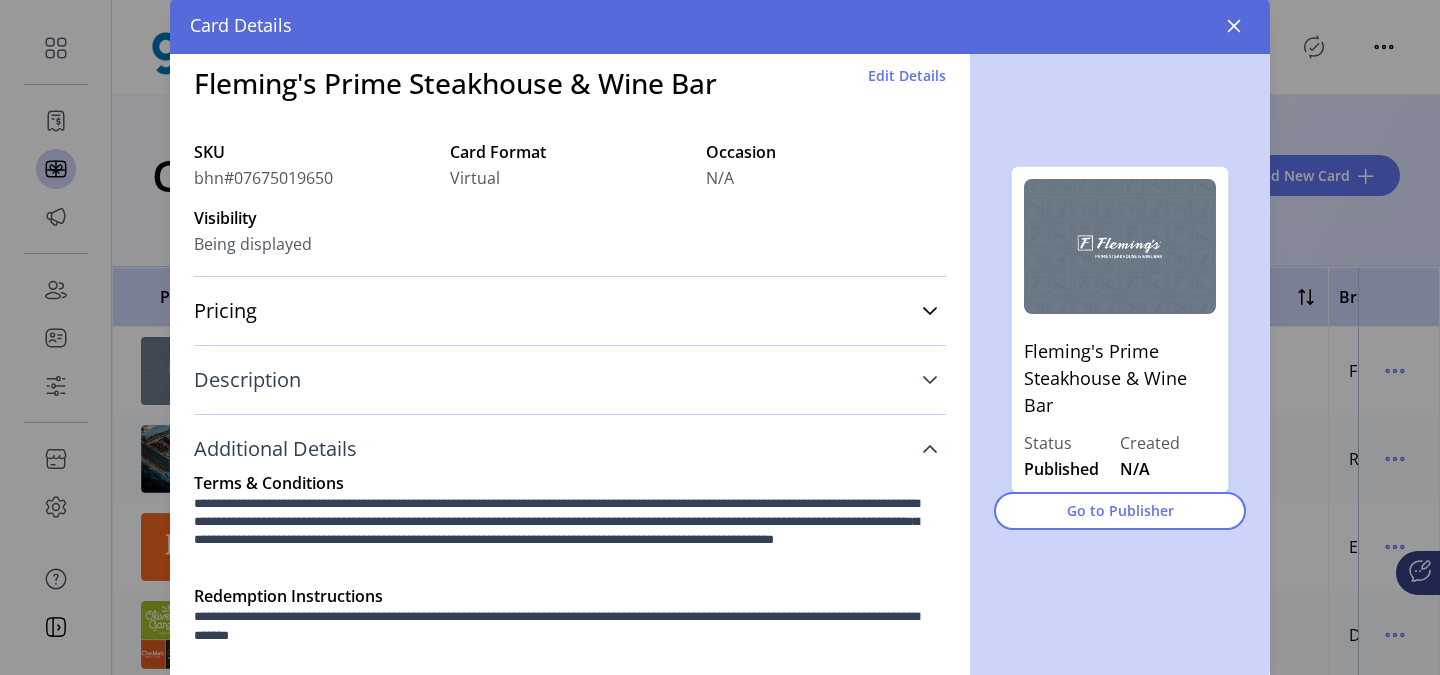 click 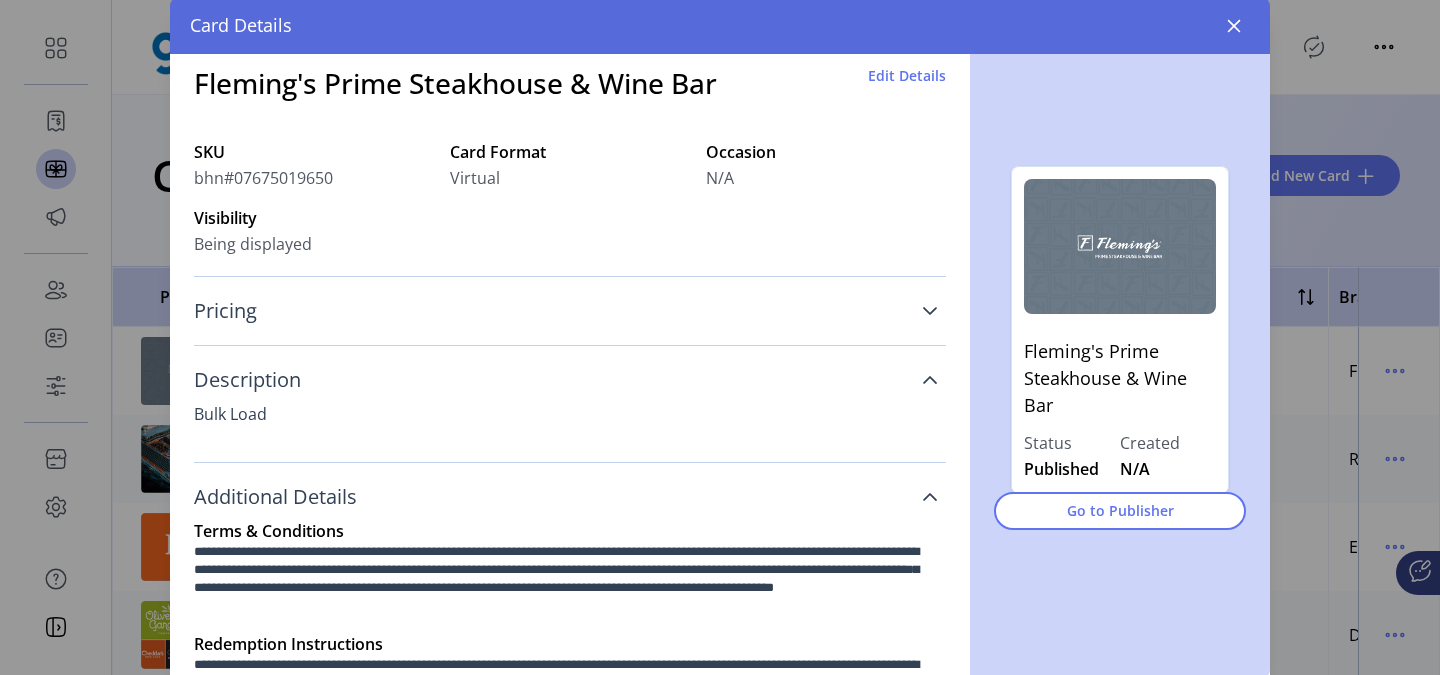 click 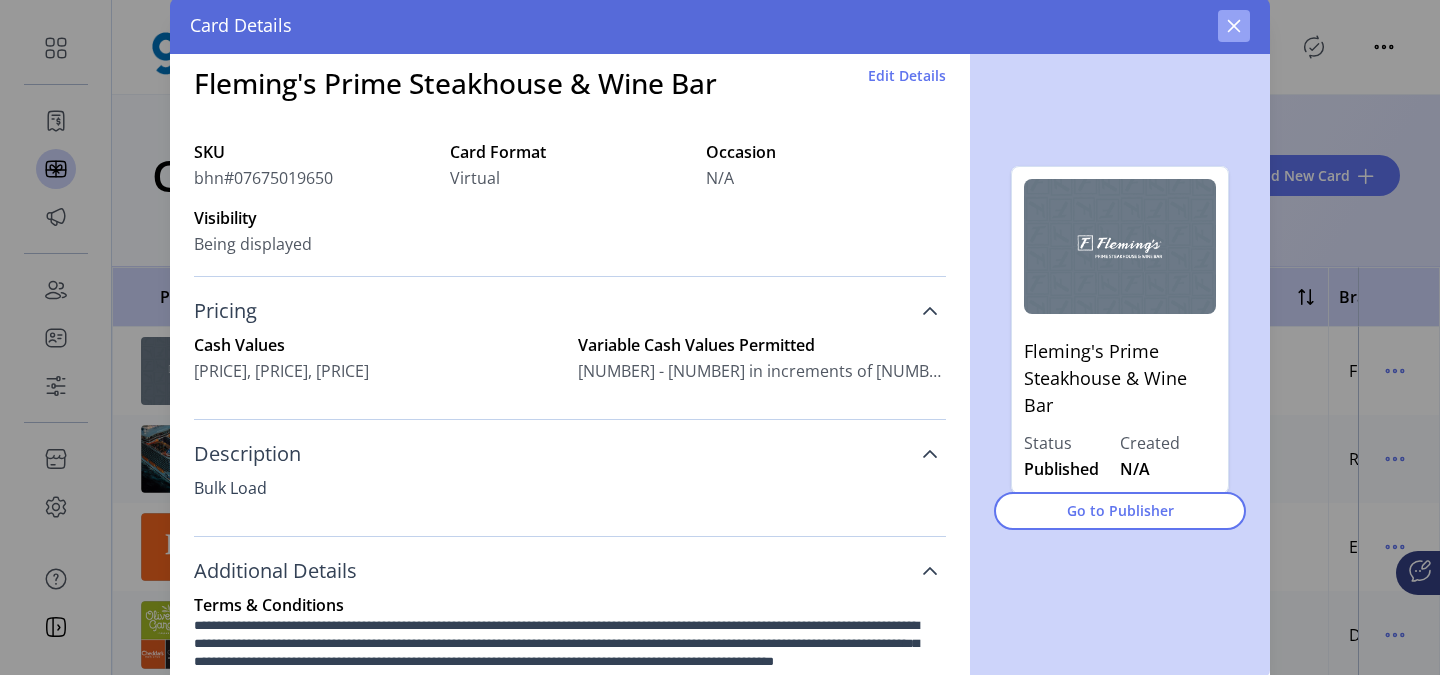 click 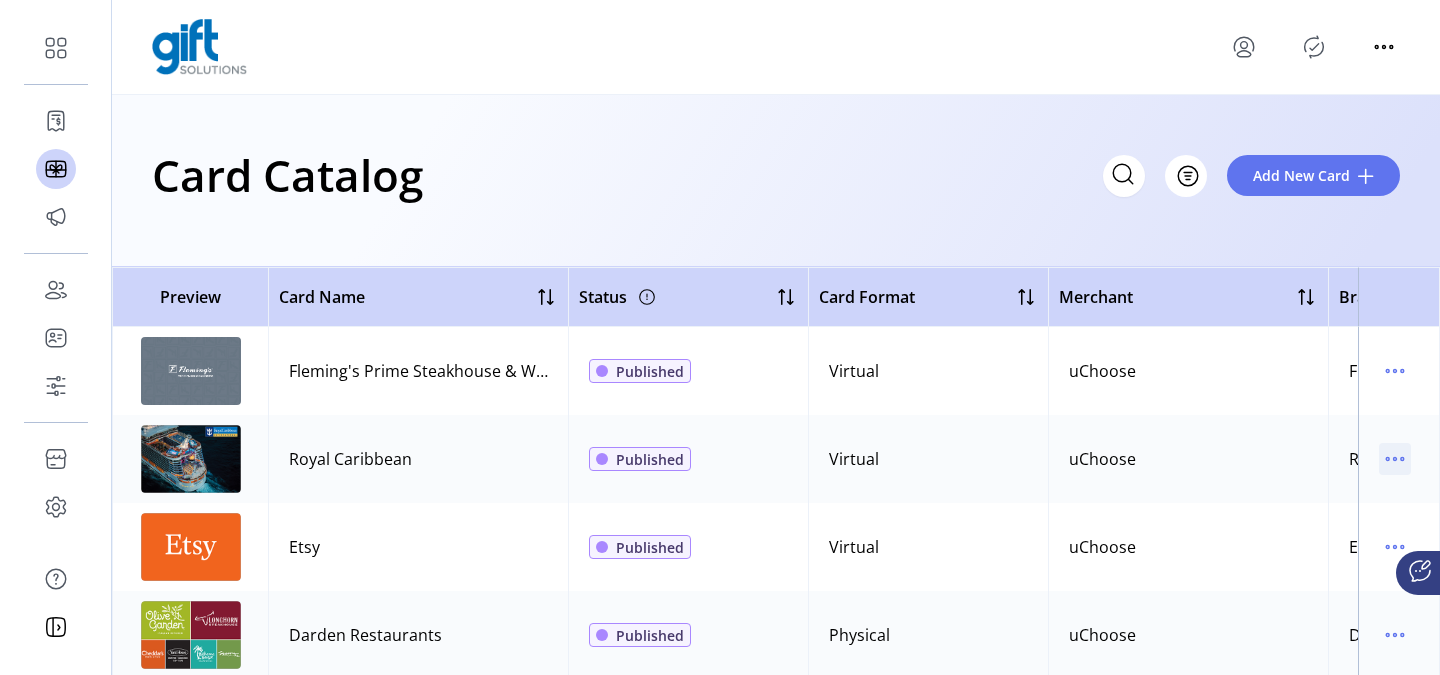 click 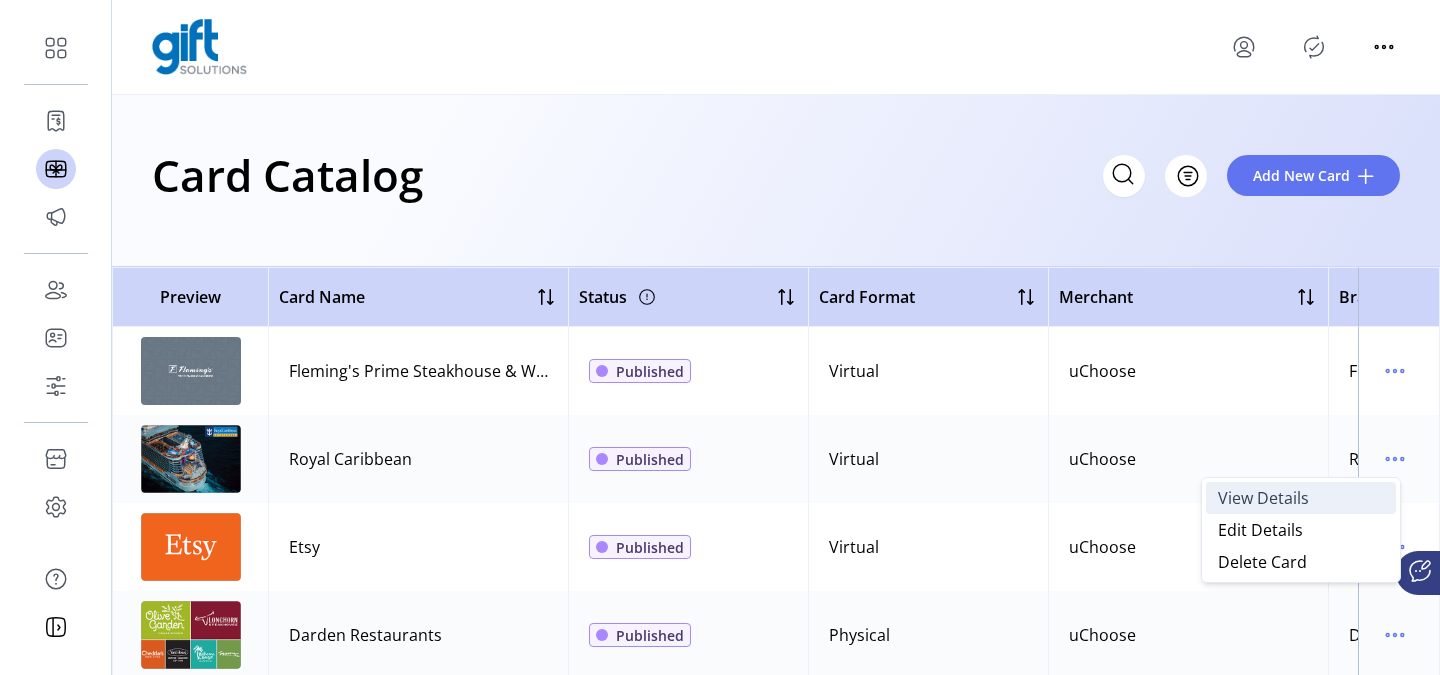 click on "View Details" at bounding box center (1301, 498) 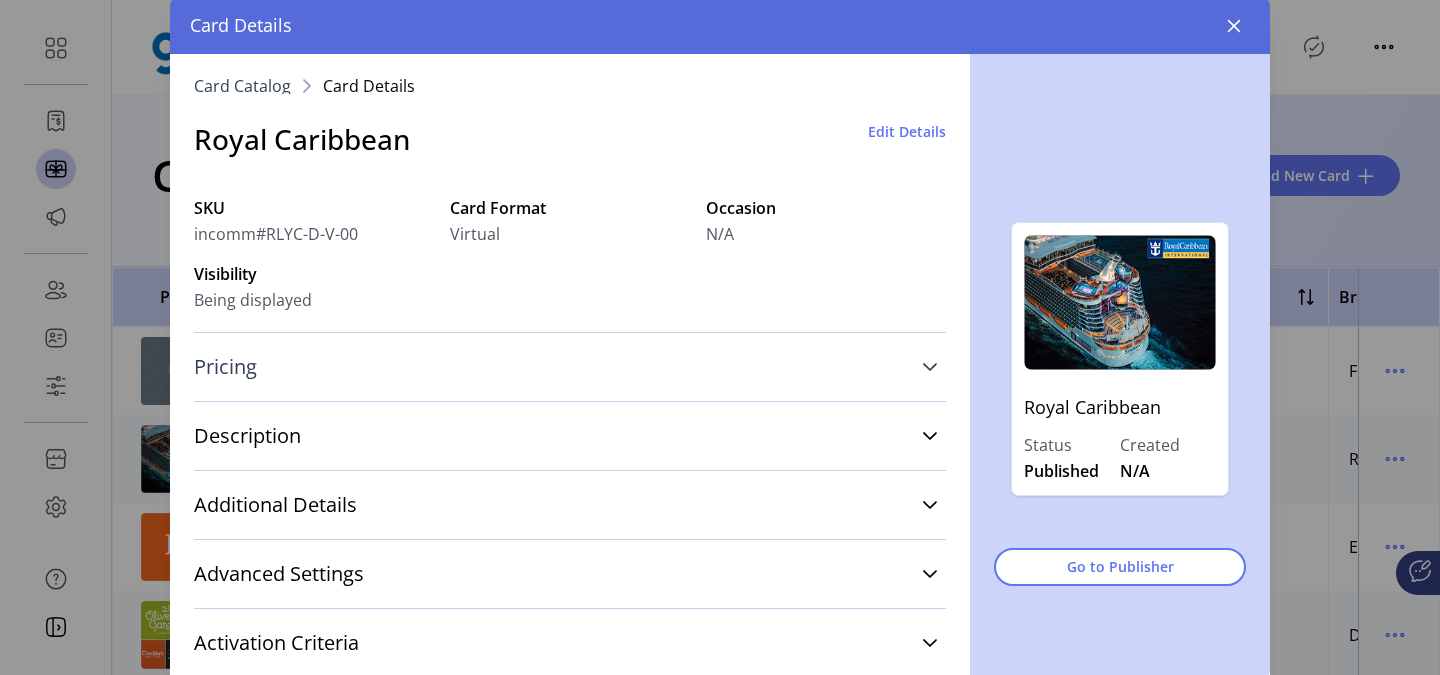 click 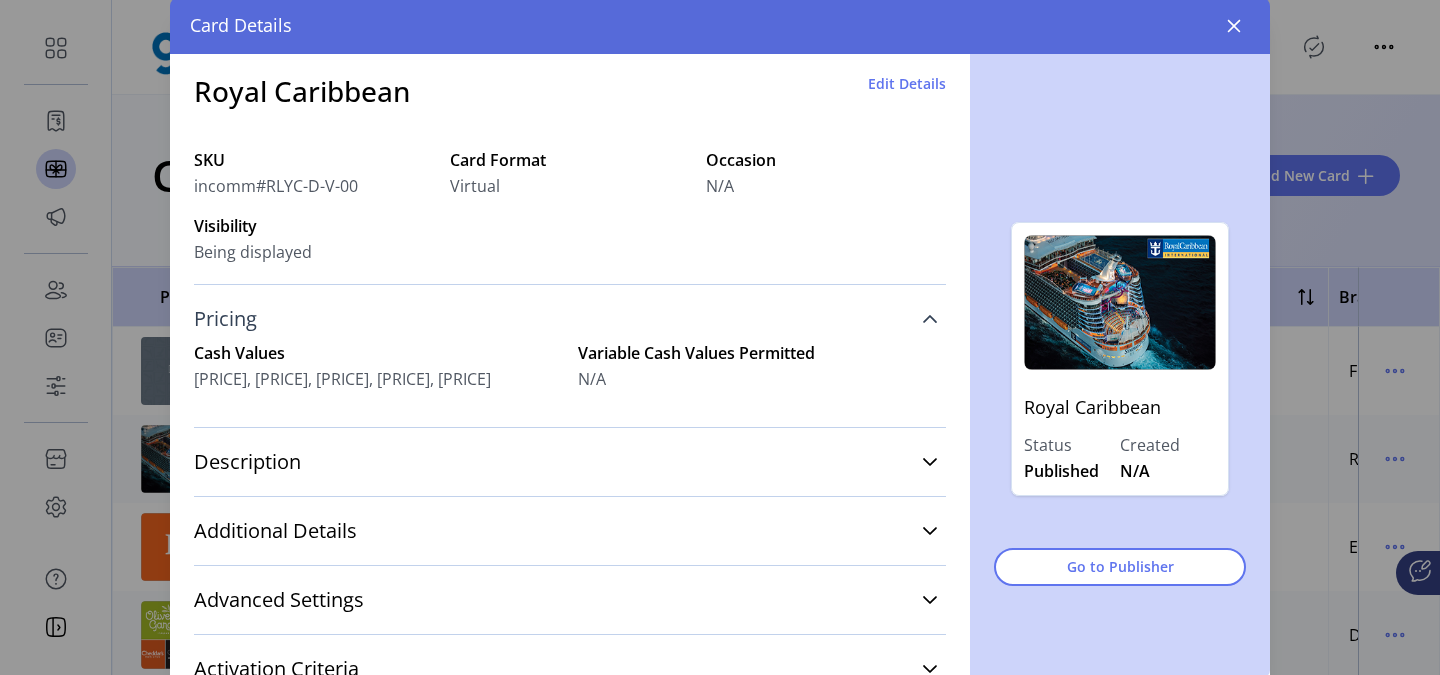 scroll, scrollTop: 61, scrollLeft: 0, axis: vertical 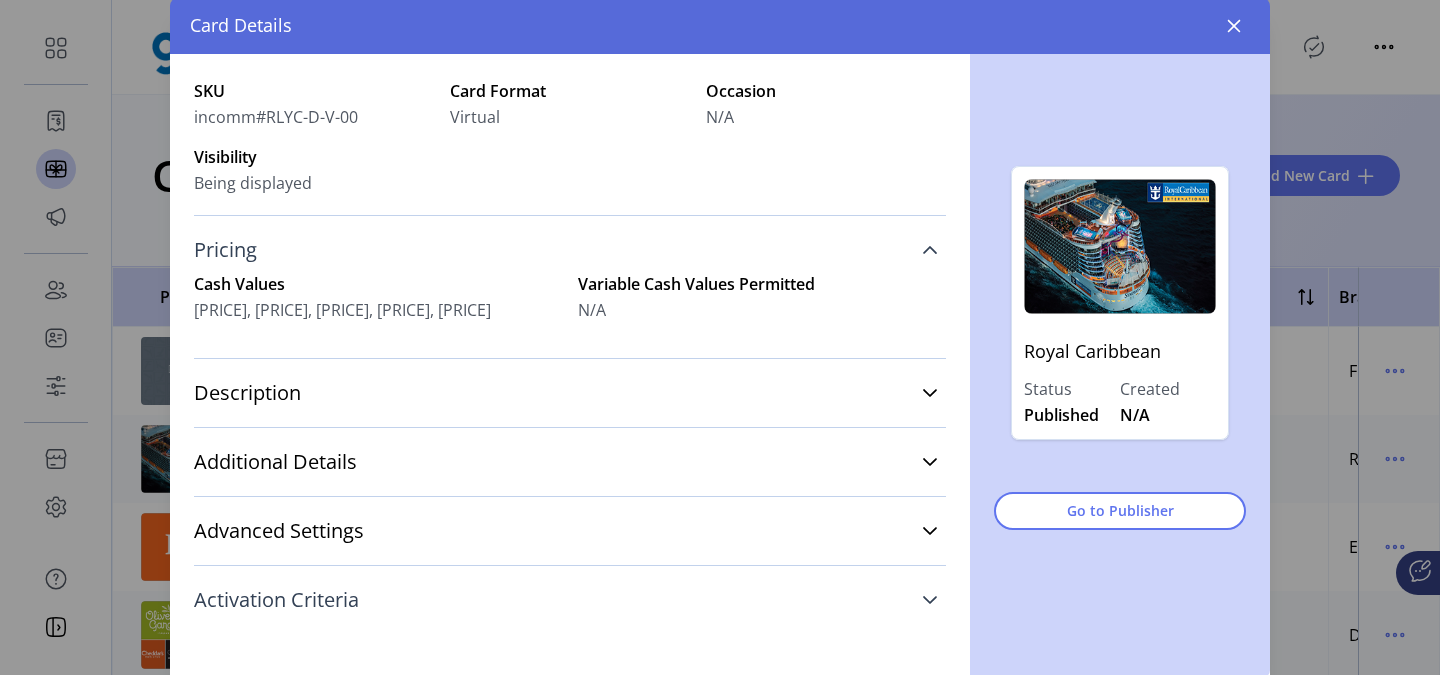 click 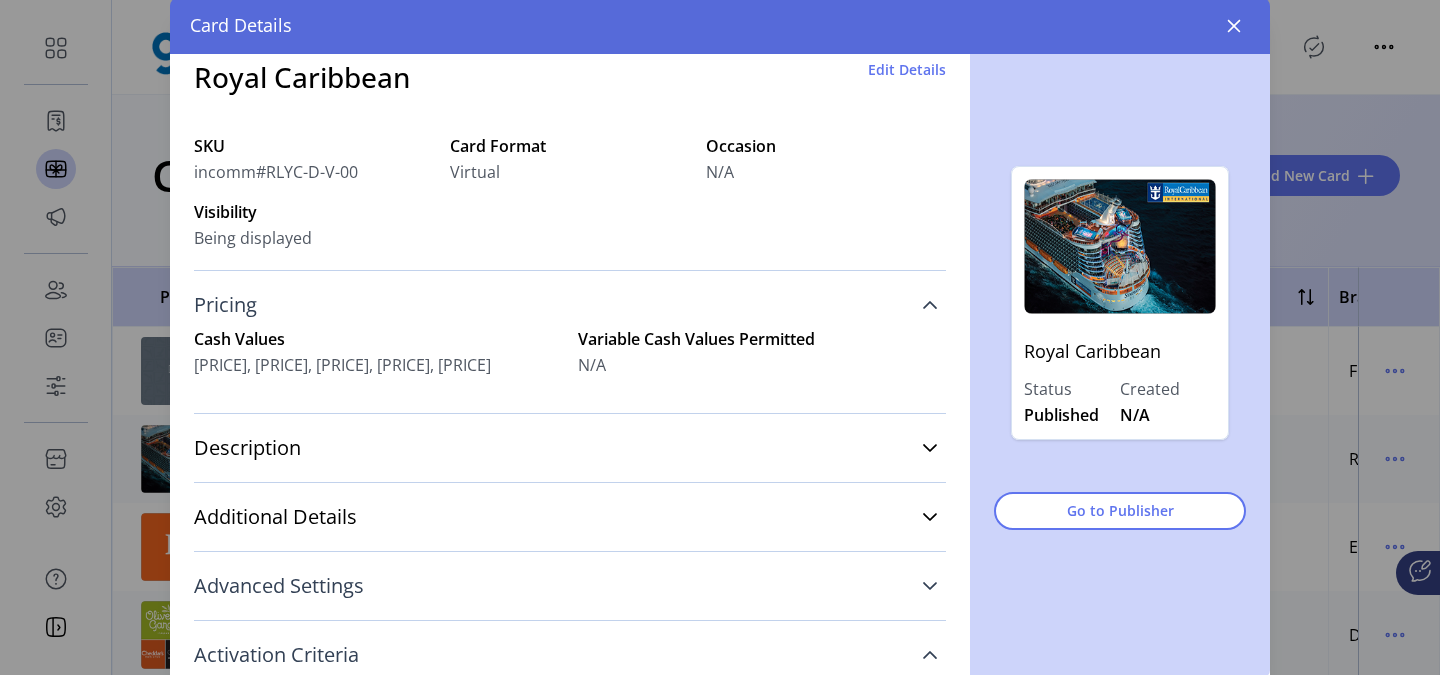 scroll, scrollTop: 85, scrollLeft: 0, axis: vertical 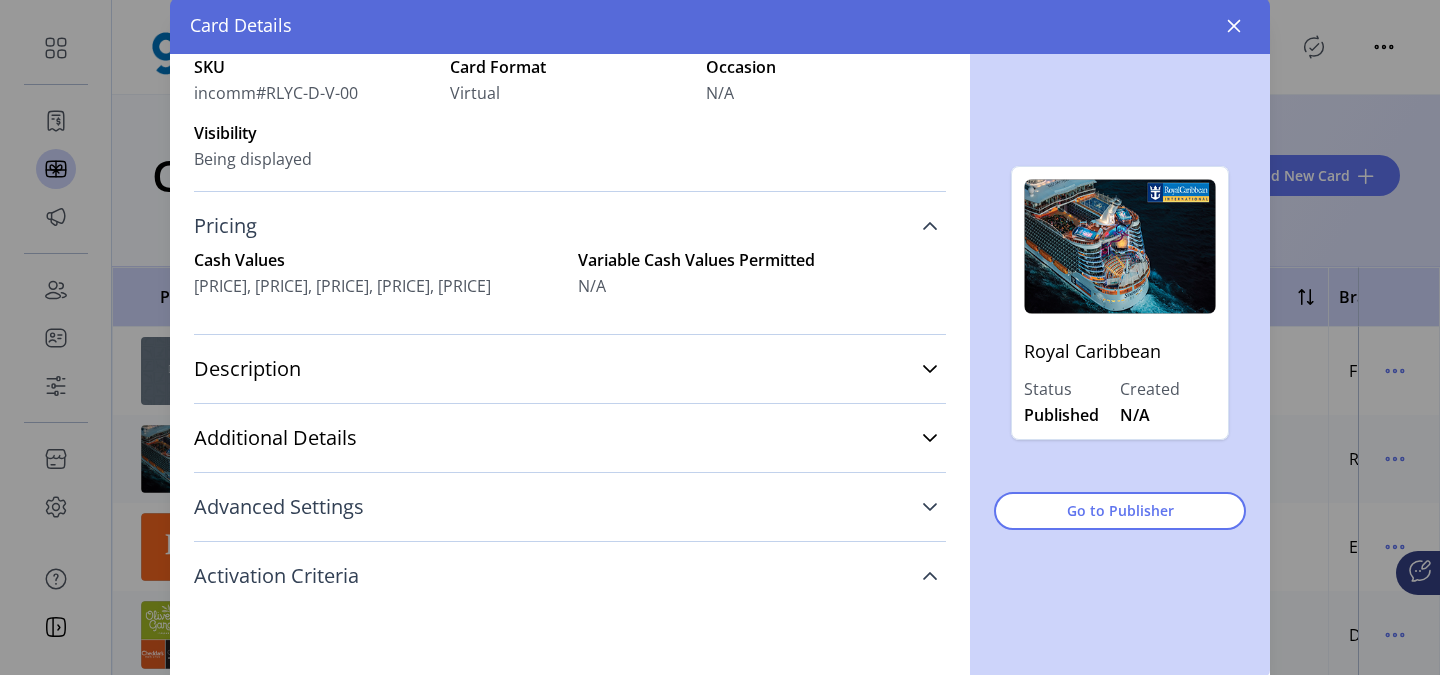 click 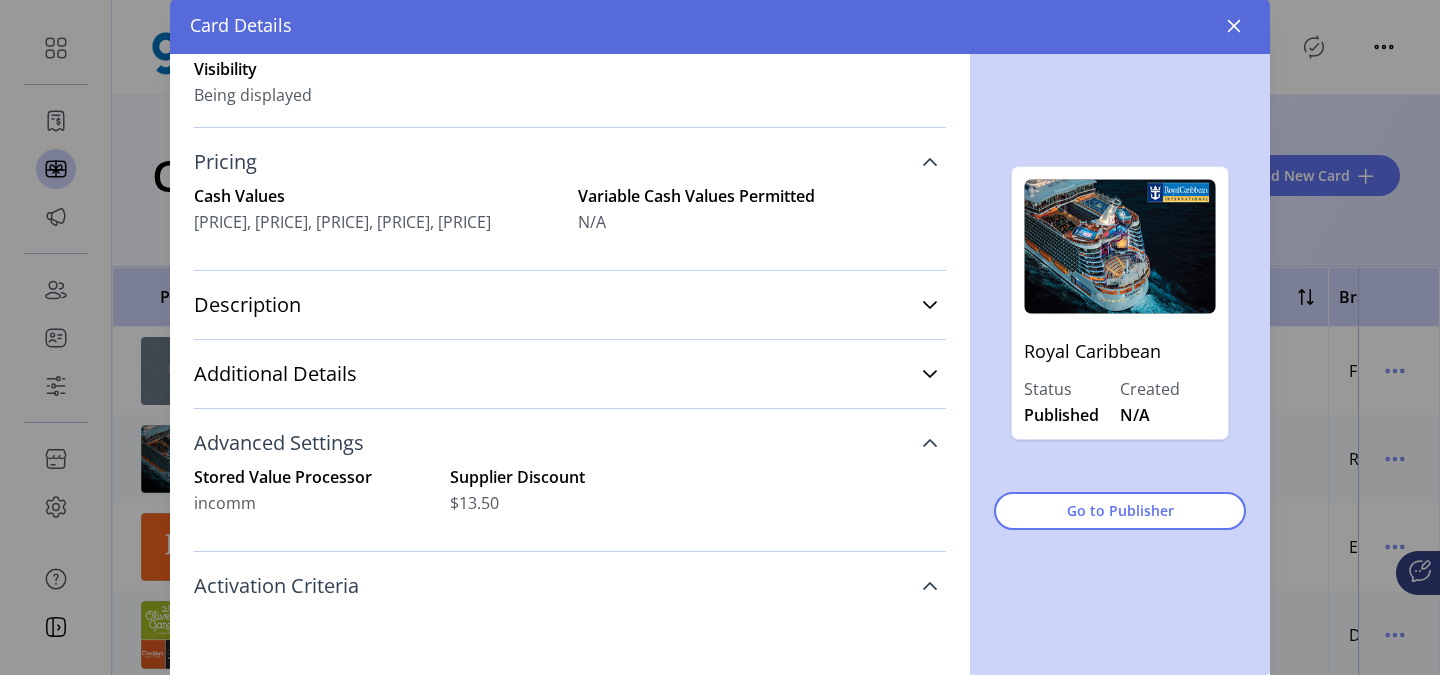 scroll, scrollTop: 159, scrollLeft: 0, axis: vertical 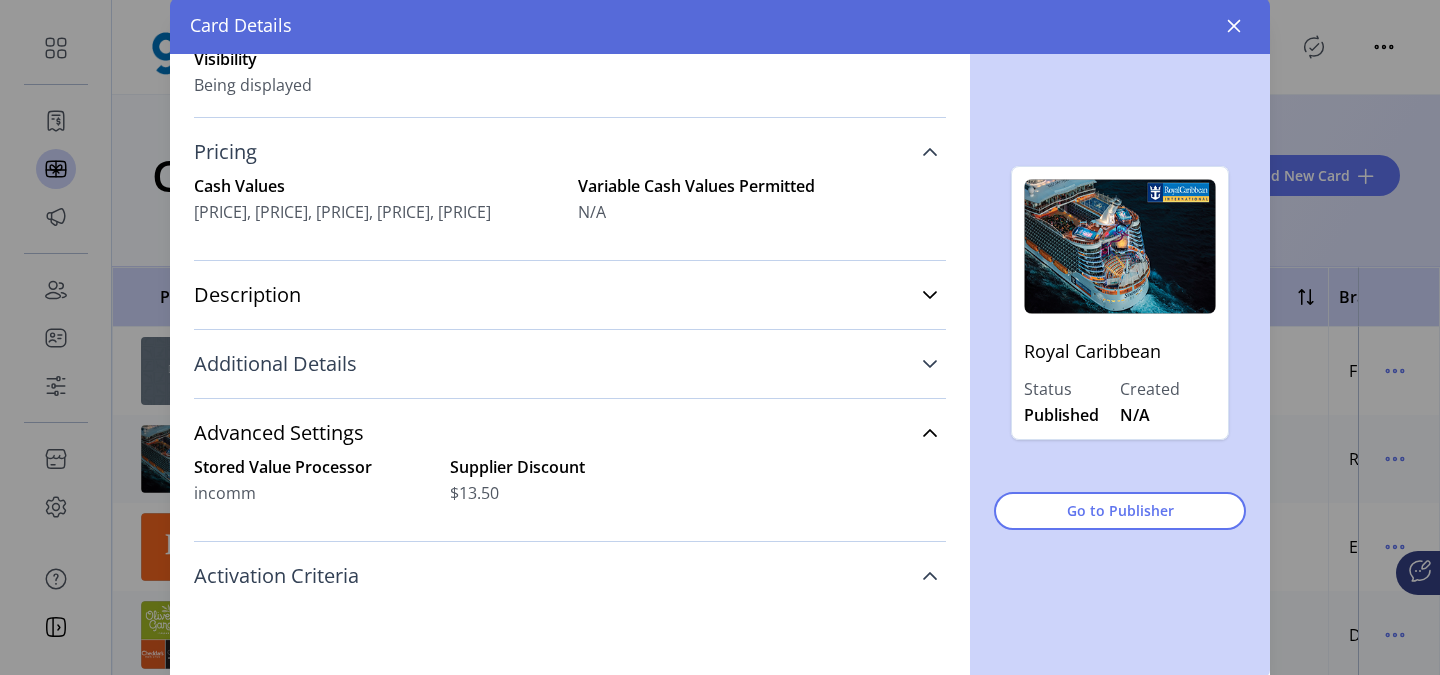 click 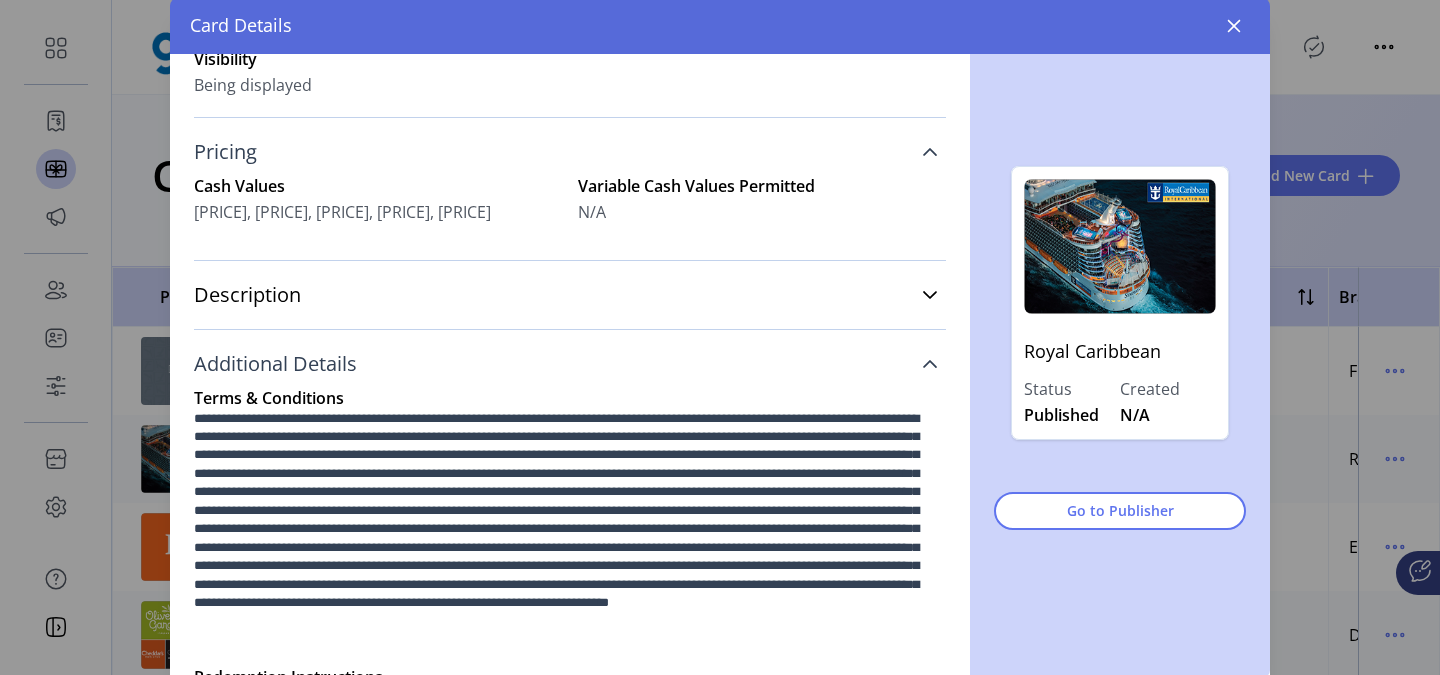 click 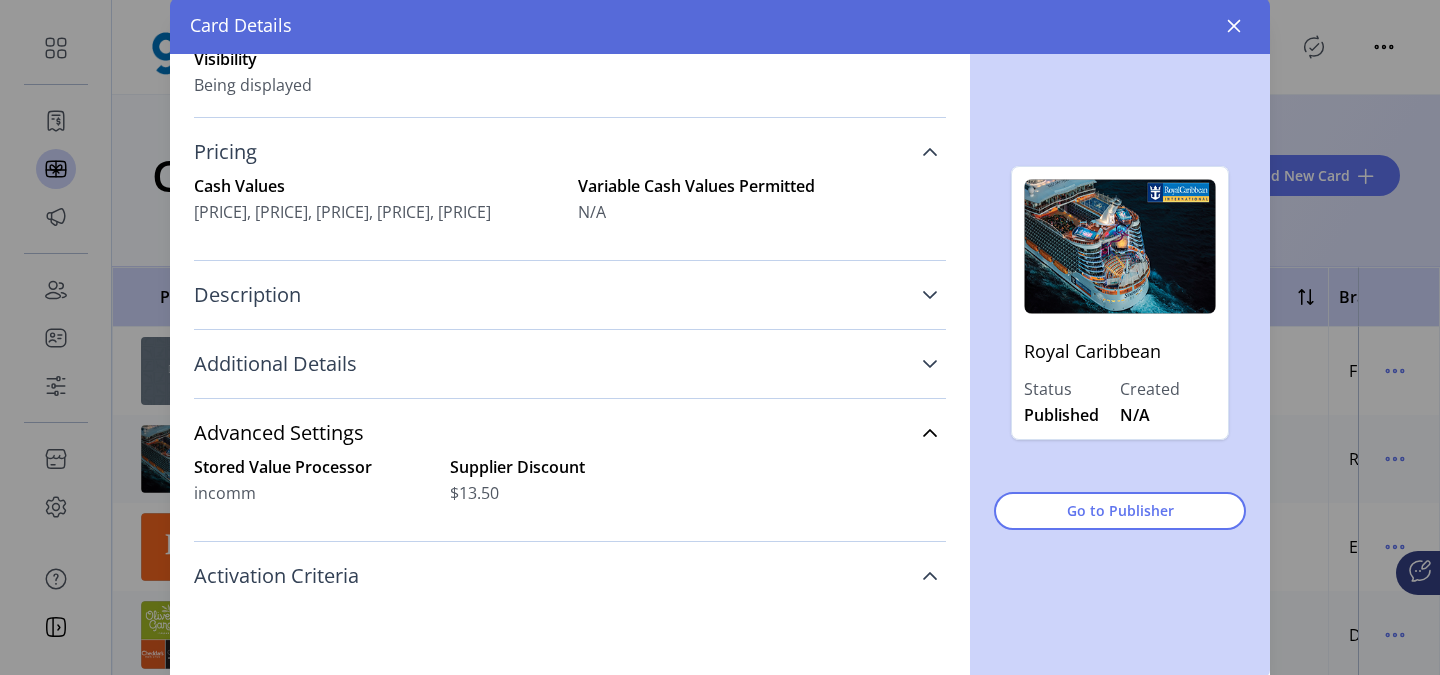 click 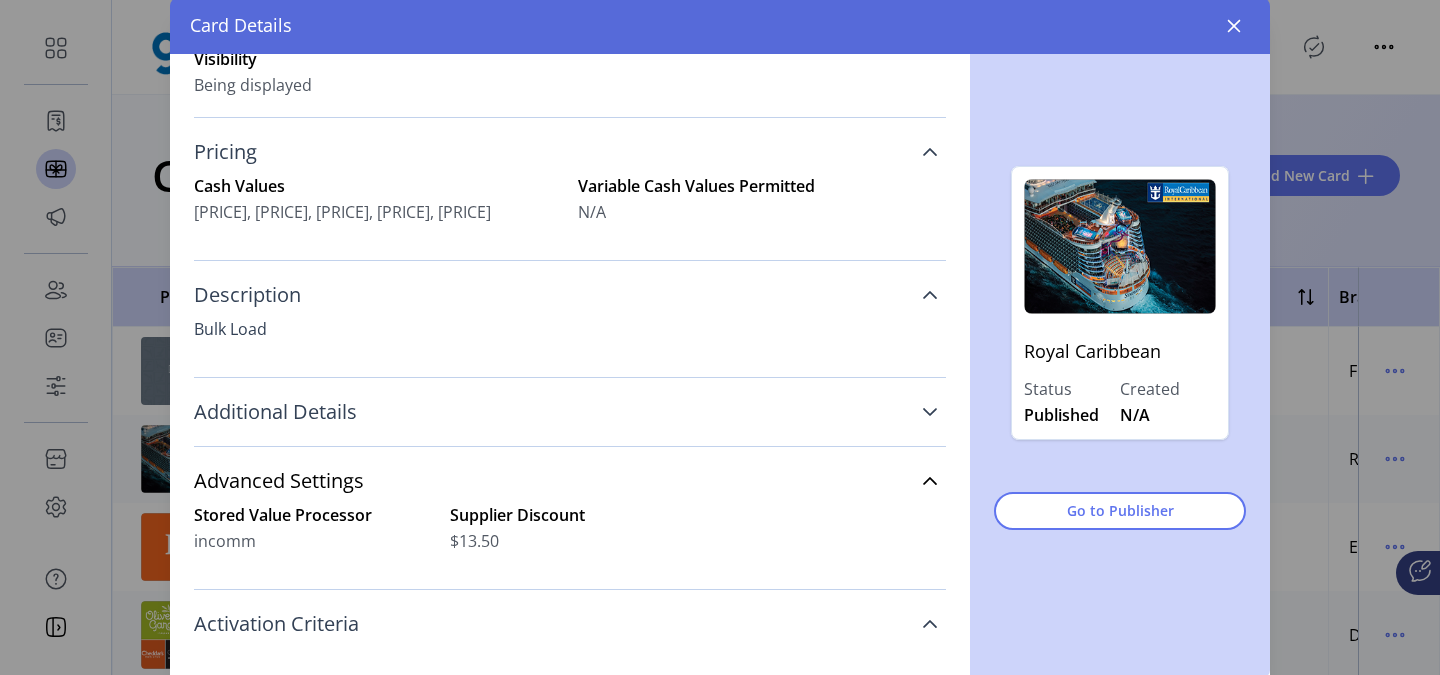 click 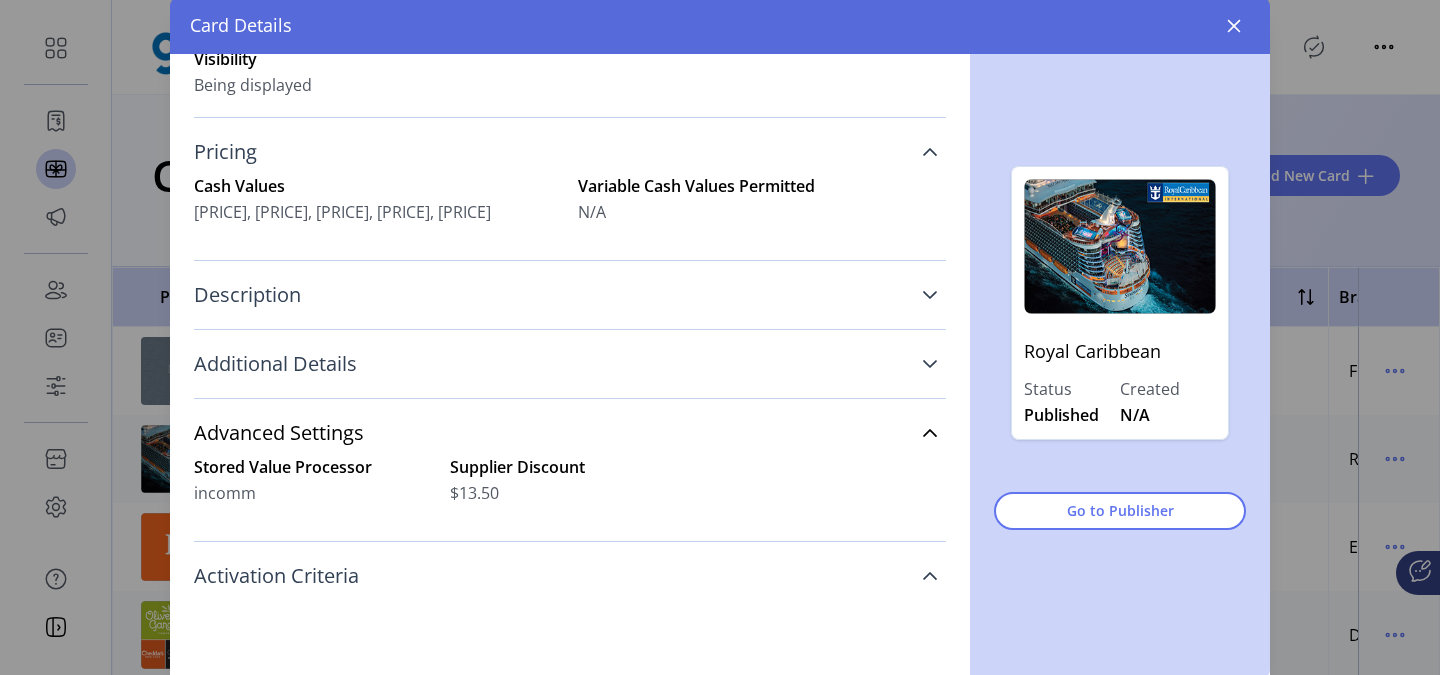 click 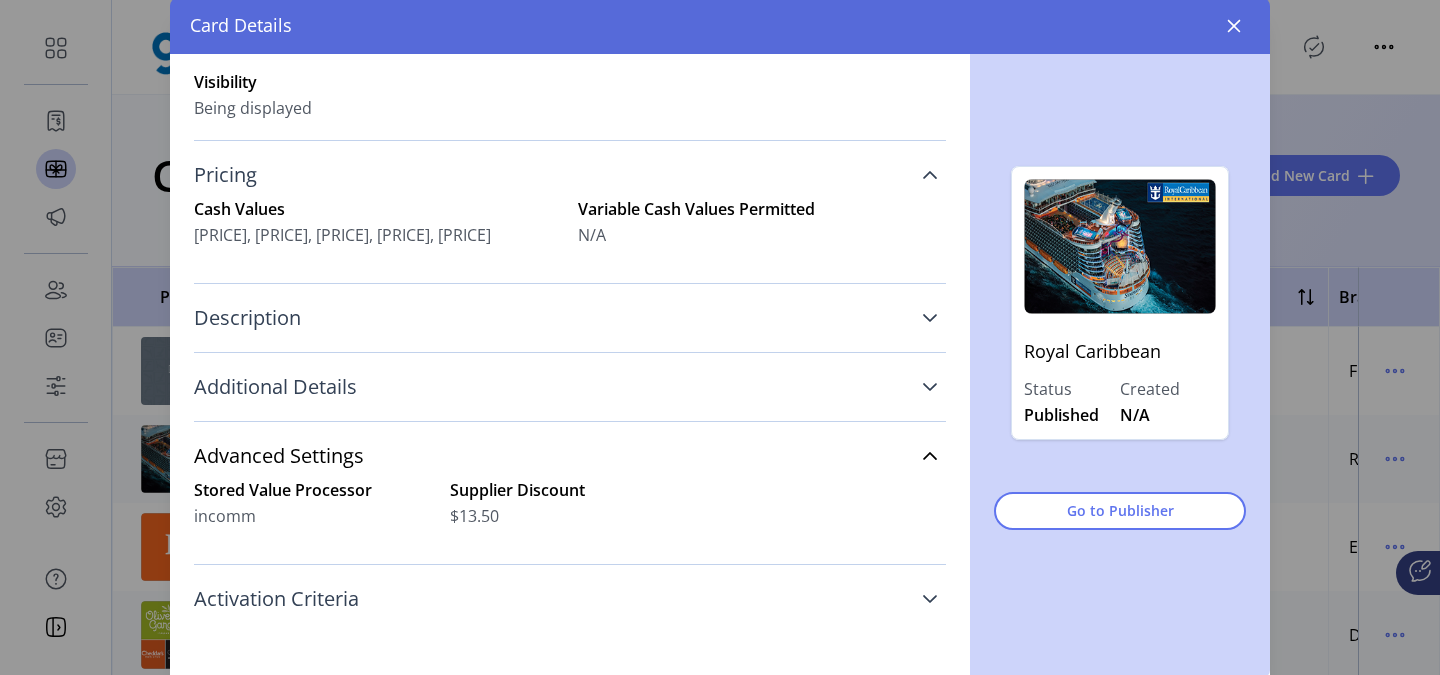 scroll, scrollTop: 135, scrollLeft: 0, axis: vertical 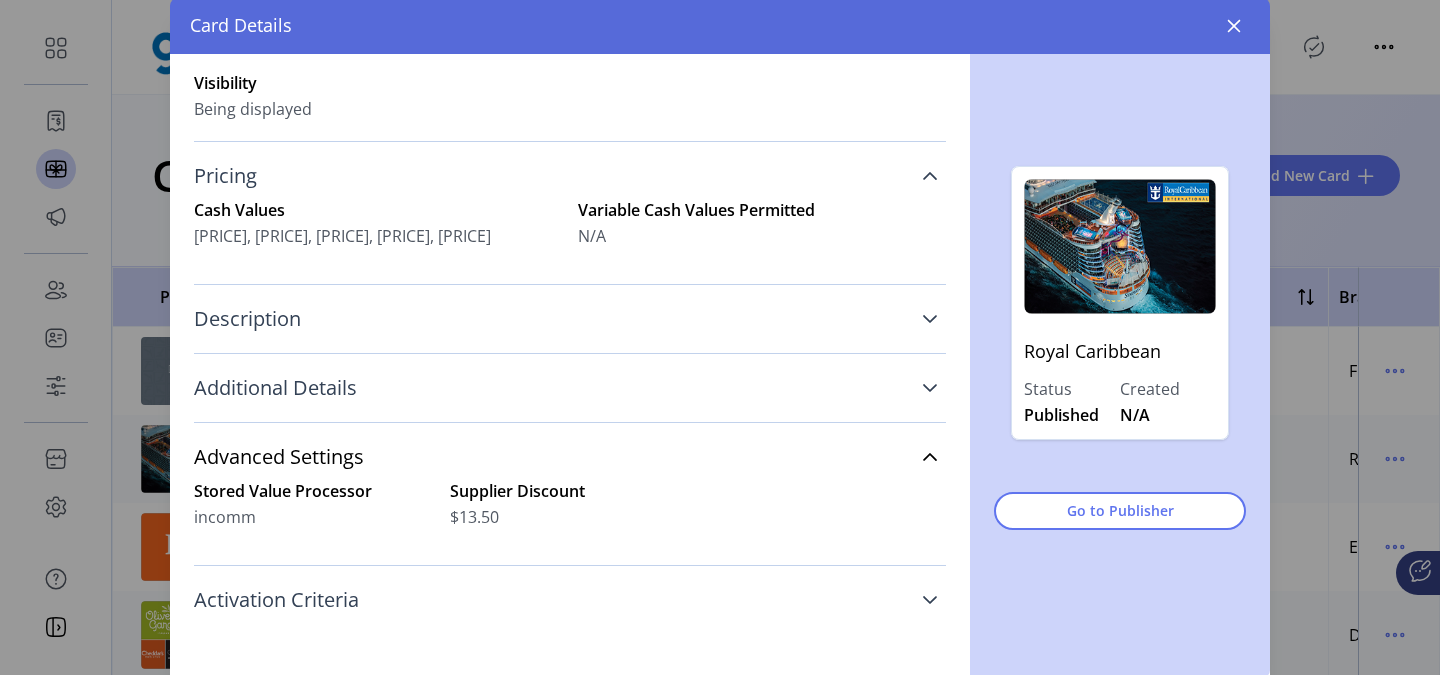 click 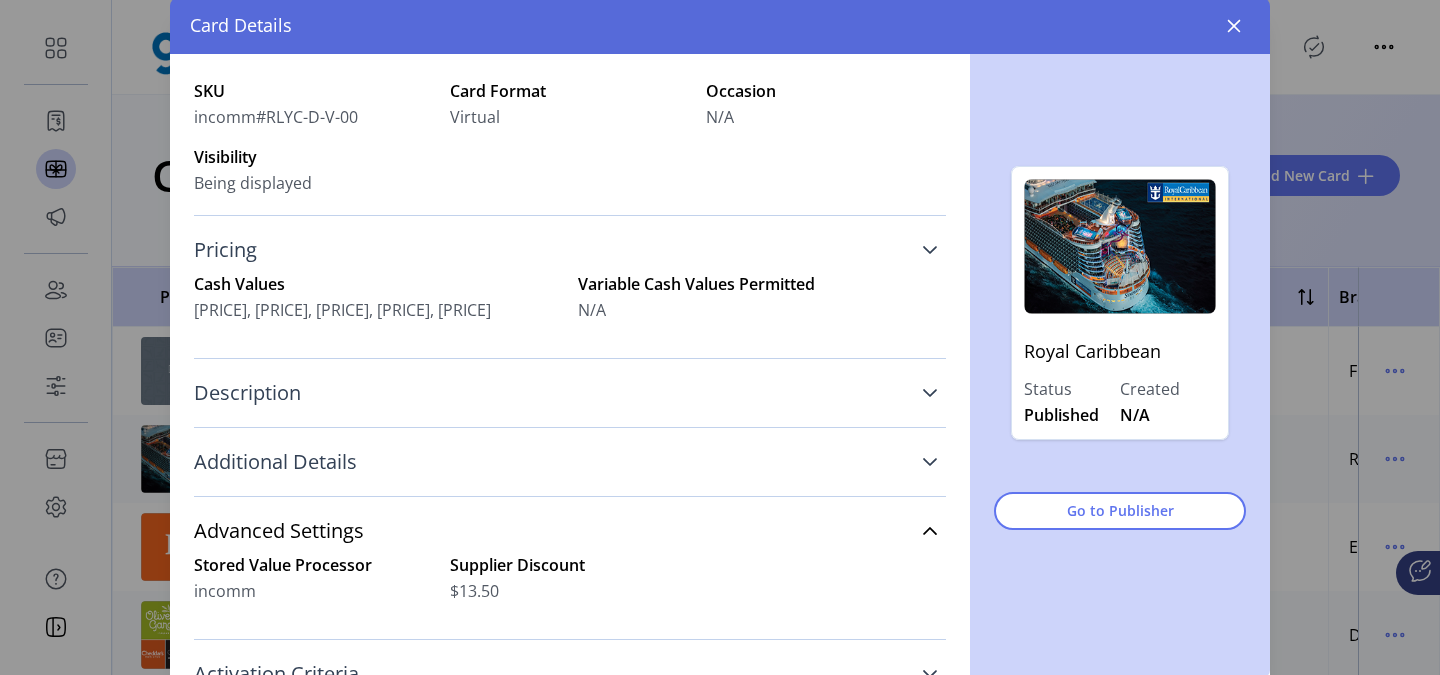scroll, scrollTop: 61, scrollLeft: 0, axis: vertical 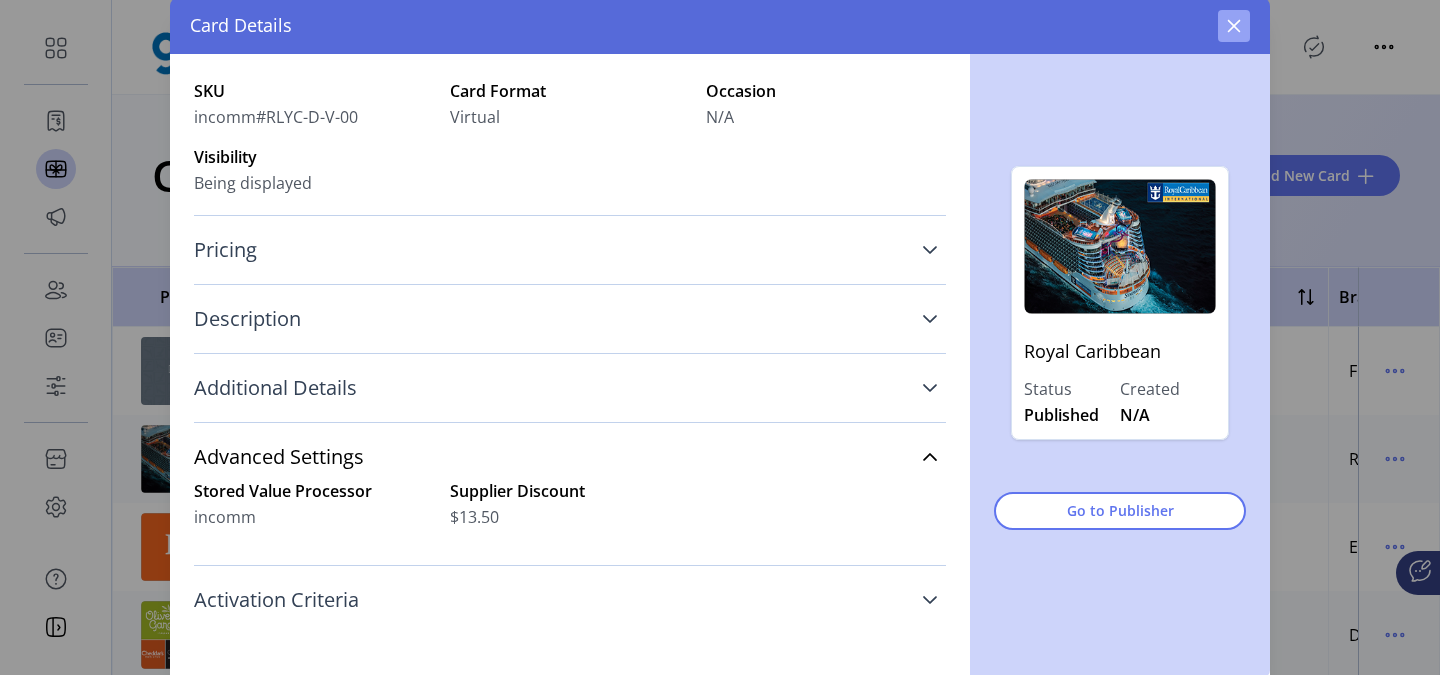 click 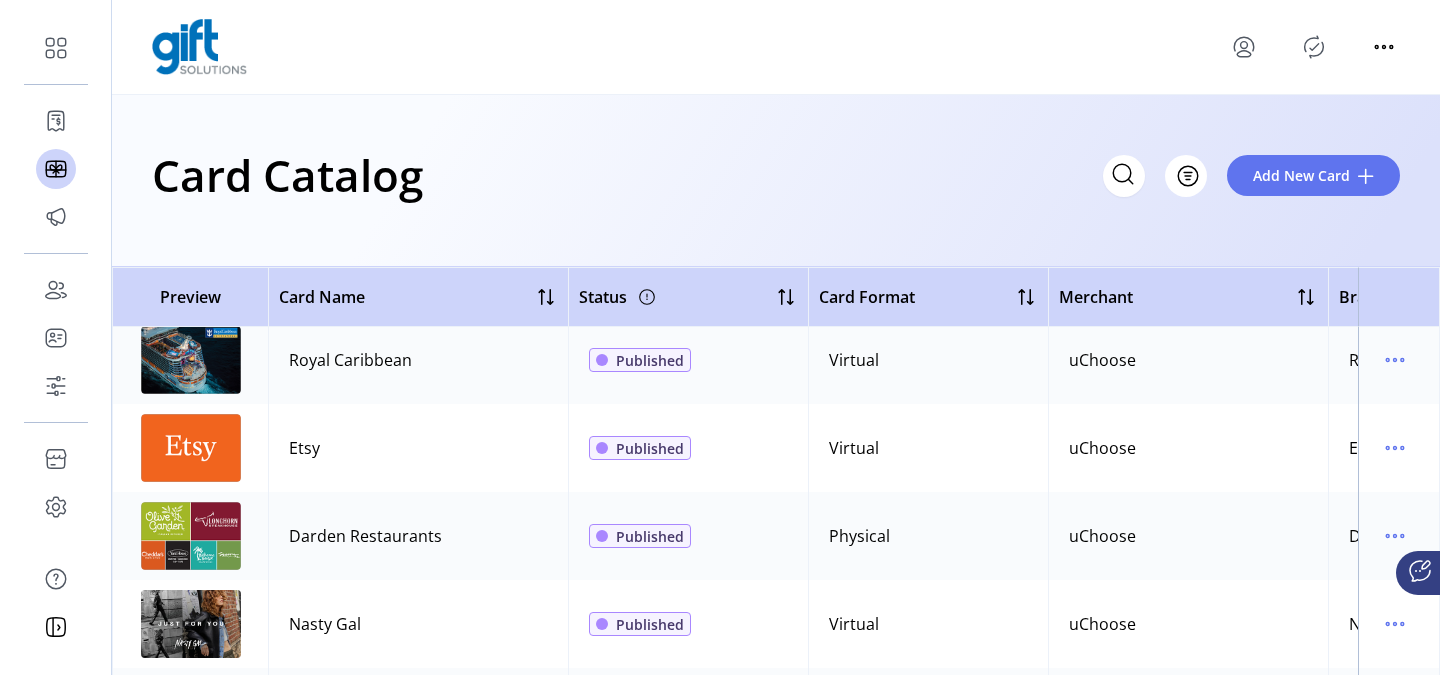 scroll, scrollTop: 102, scrollLeft: 0, axis: vertical 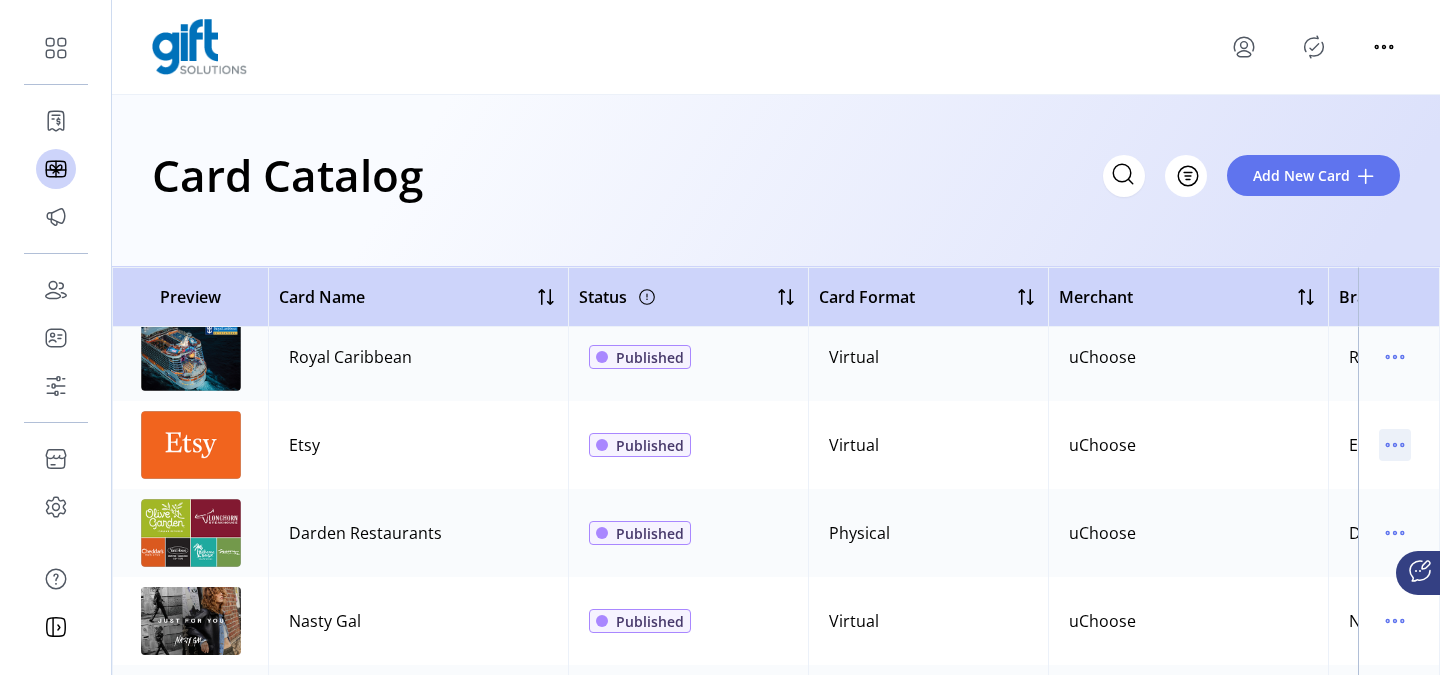 click 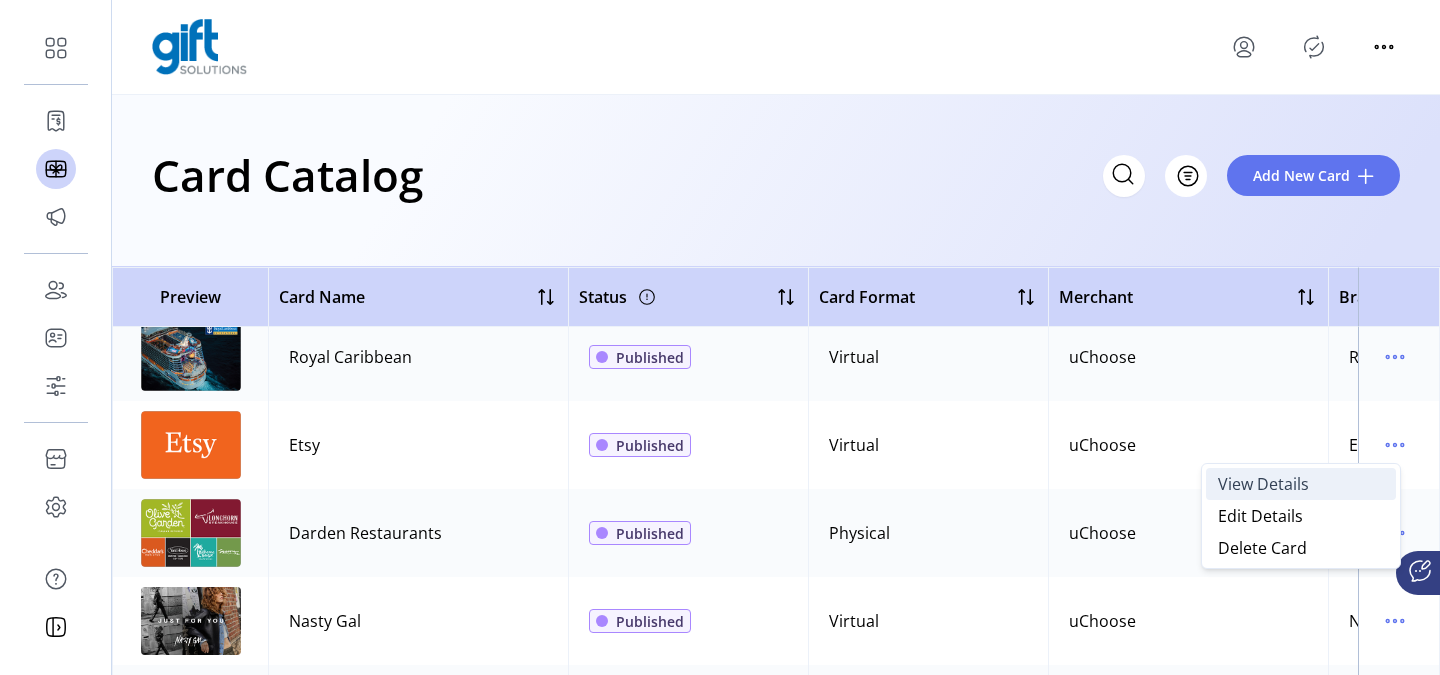 click on "View Details" at bounding box center (1301, 484) 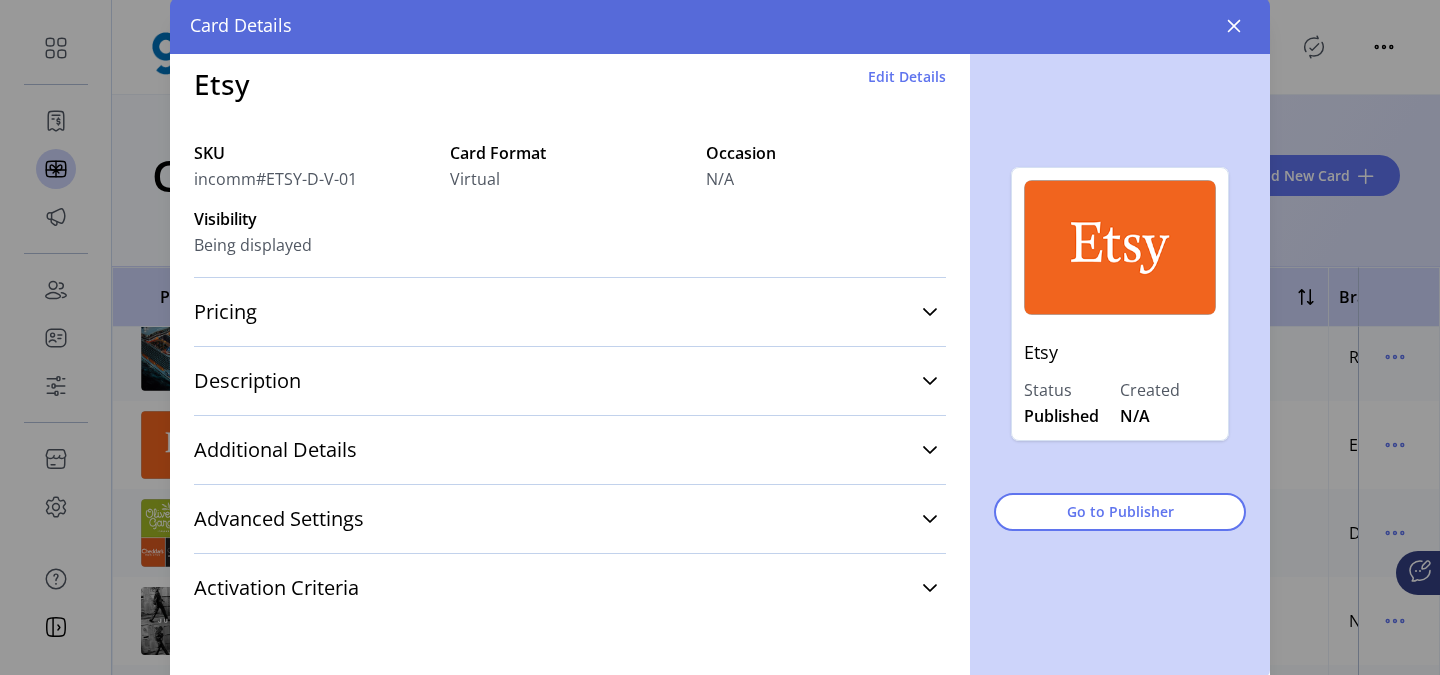 scroll, scrollTop: 56, scrollLeft: 0, axis: vertical 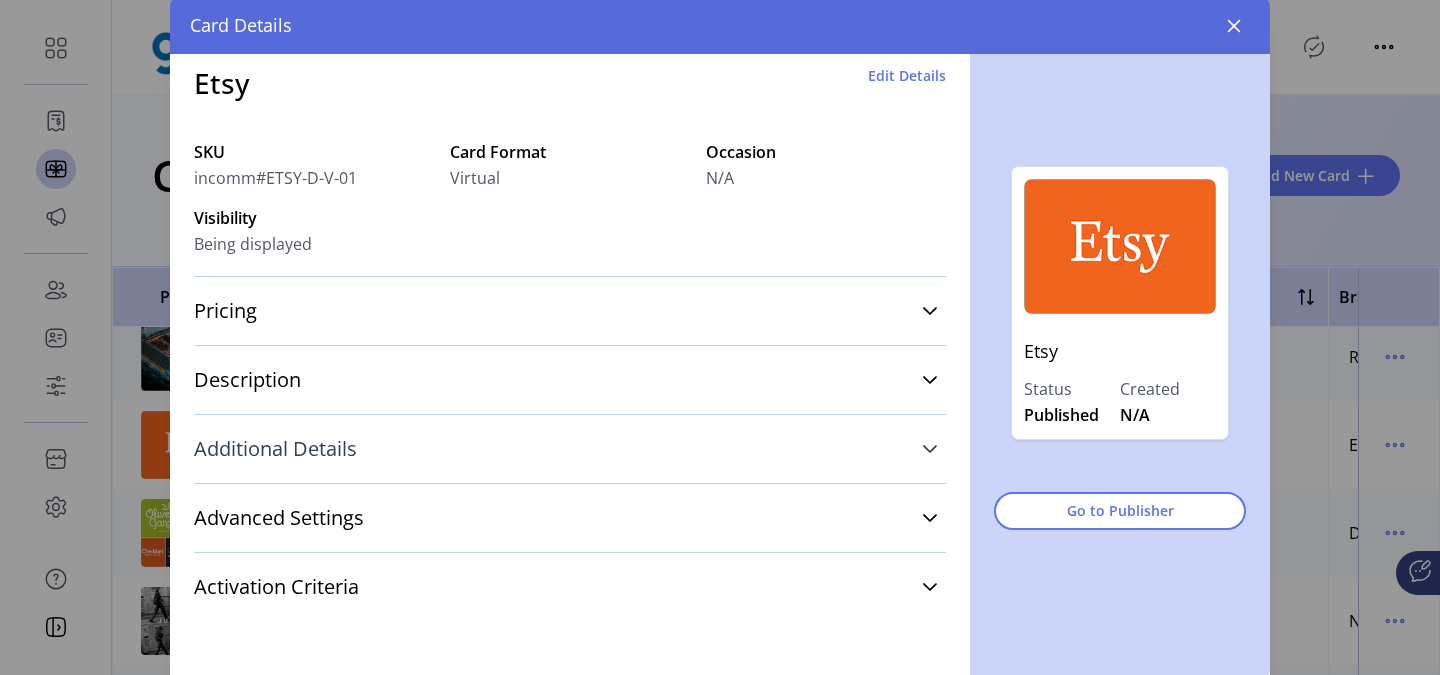 click 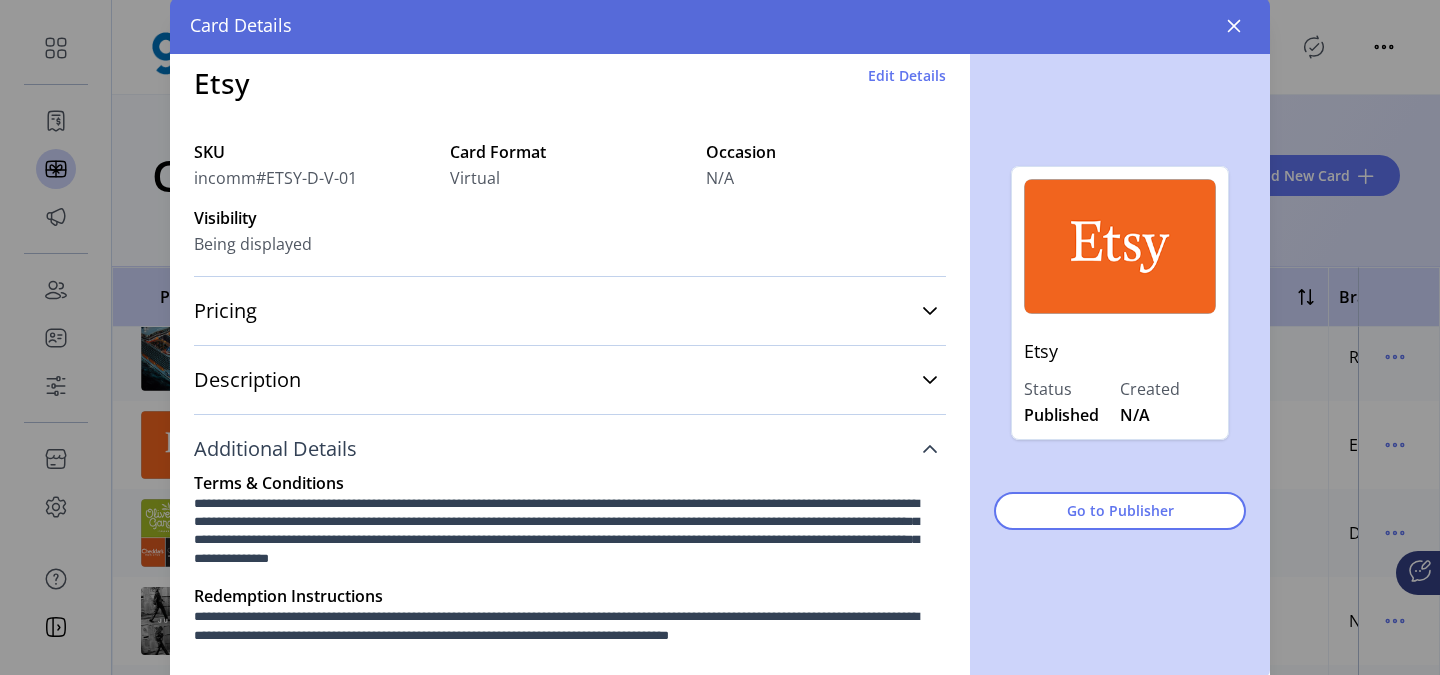click 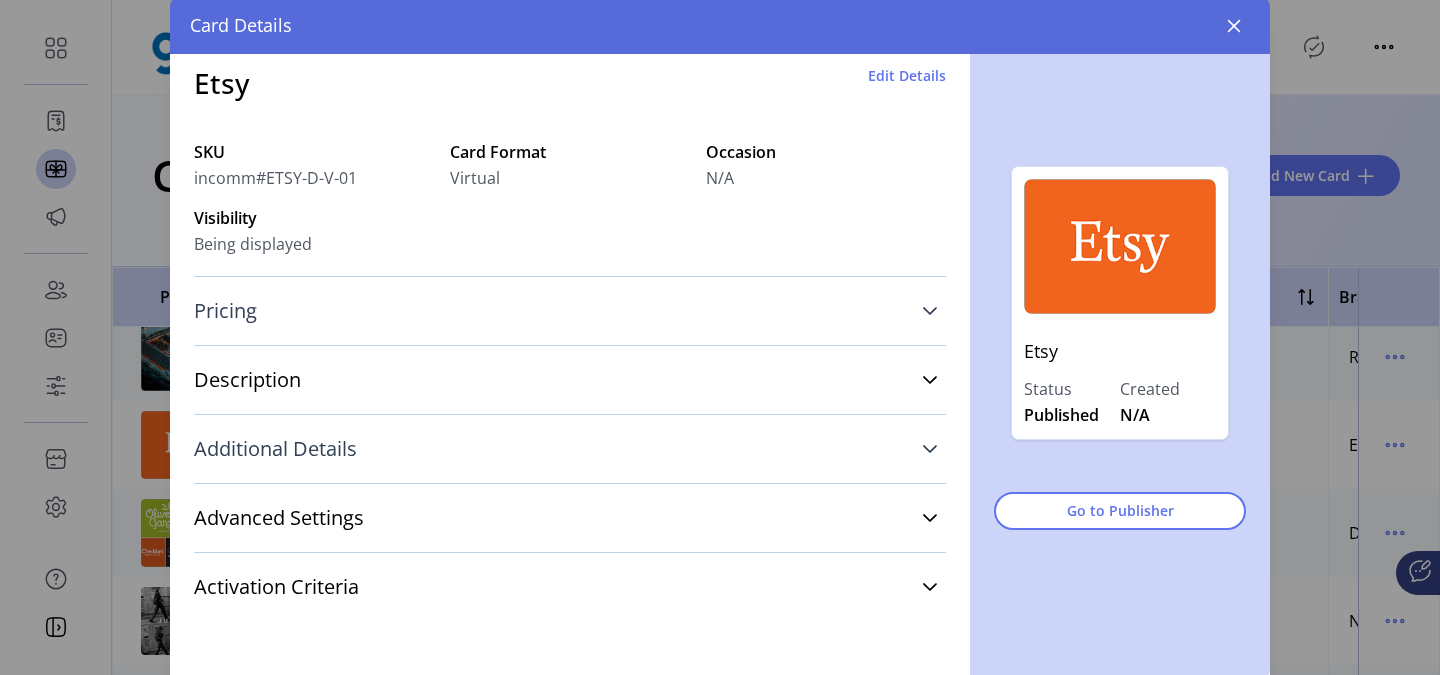 click 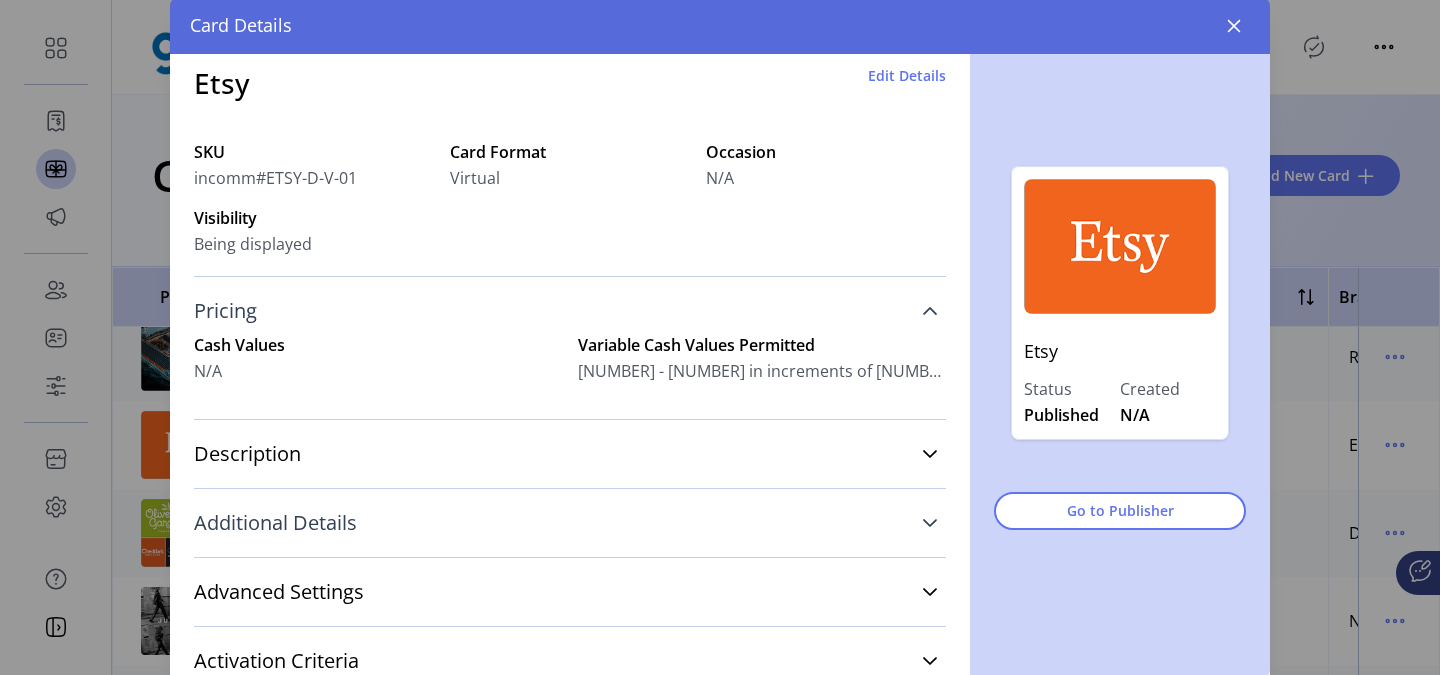 click 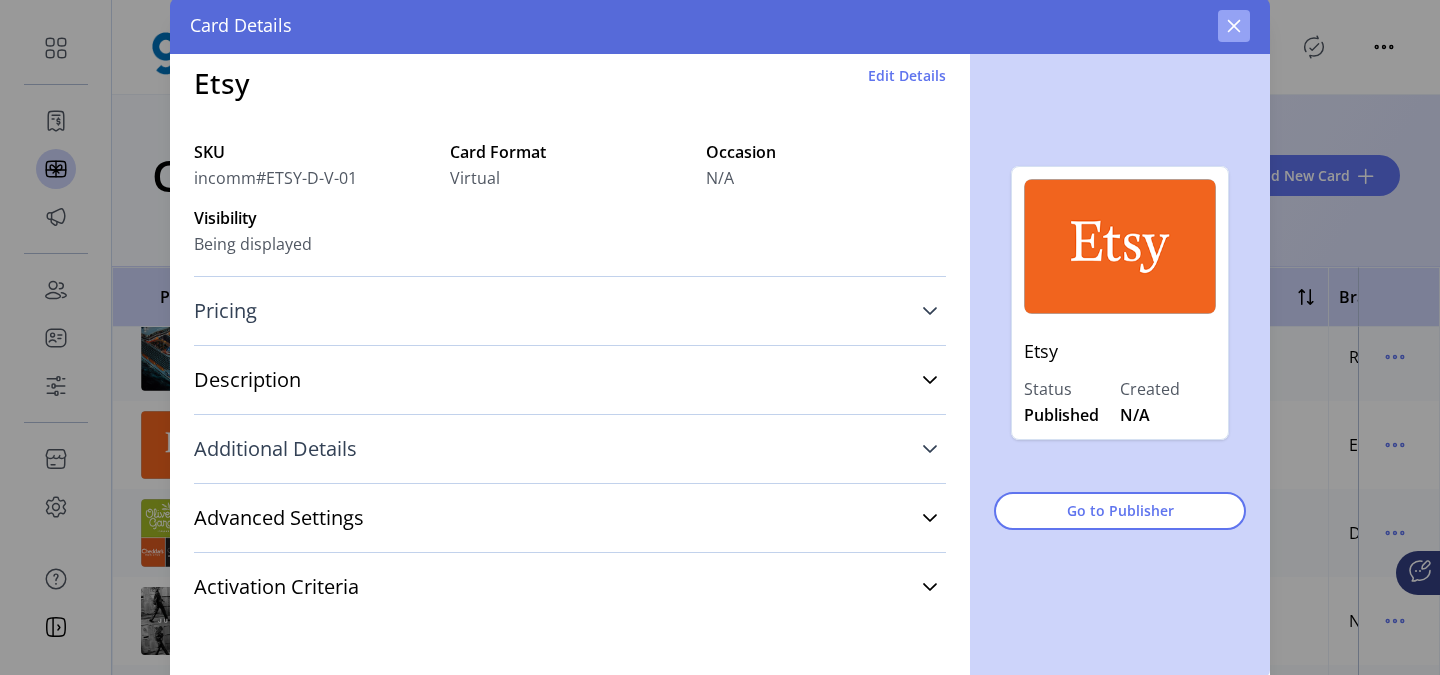 click 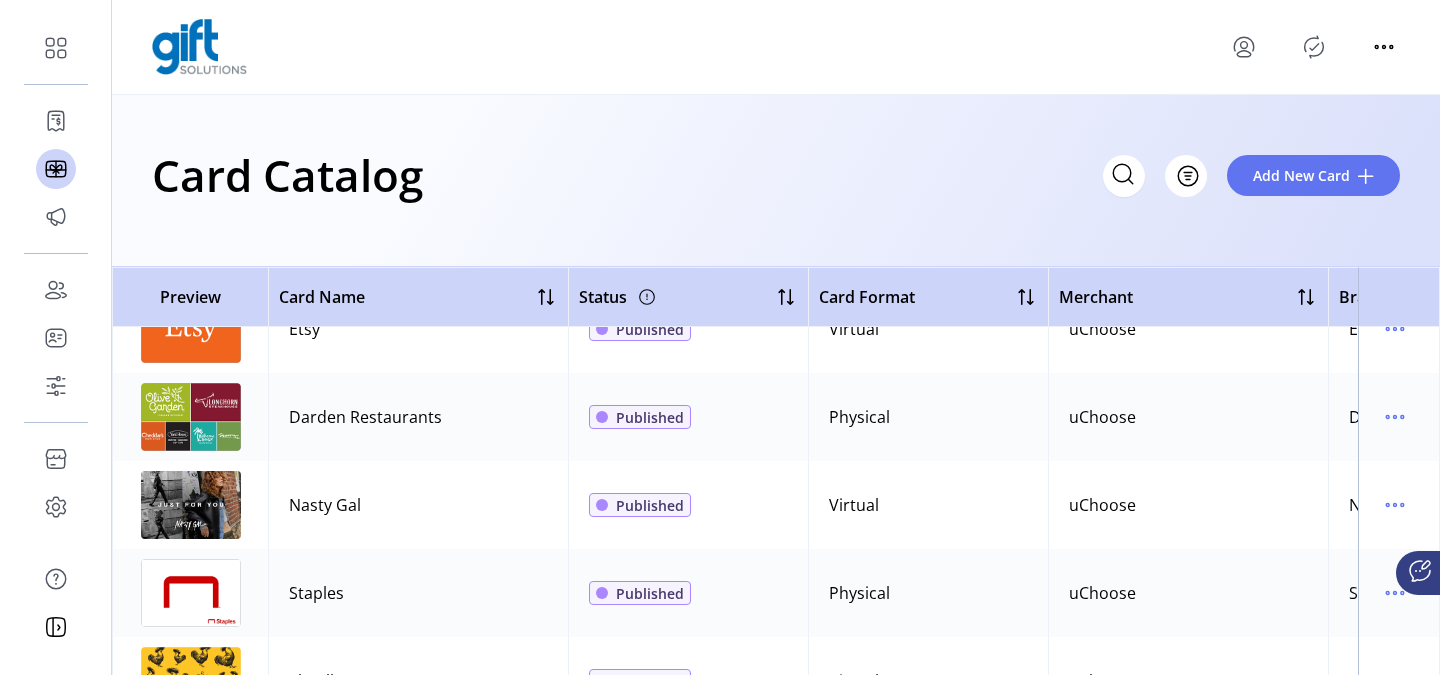 scroll, scrollTop: 237, scrollLeft: 0, axis: vertical 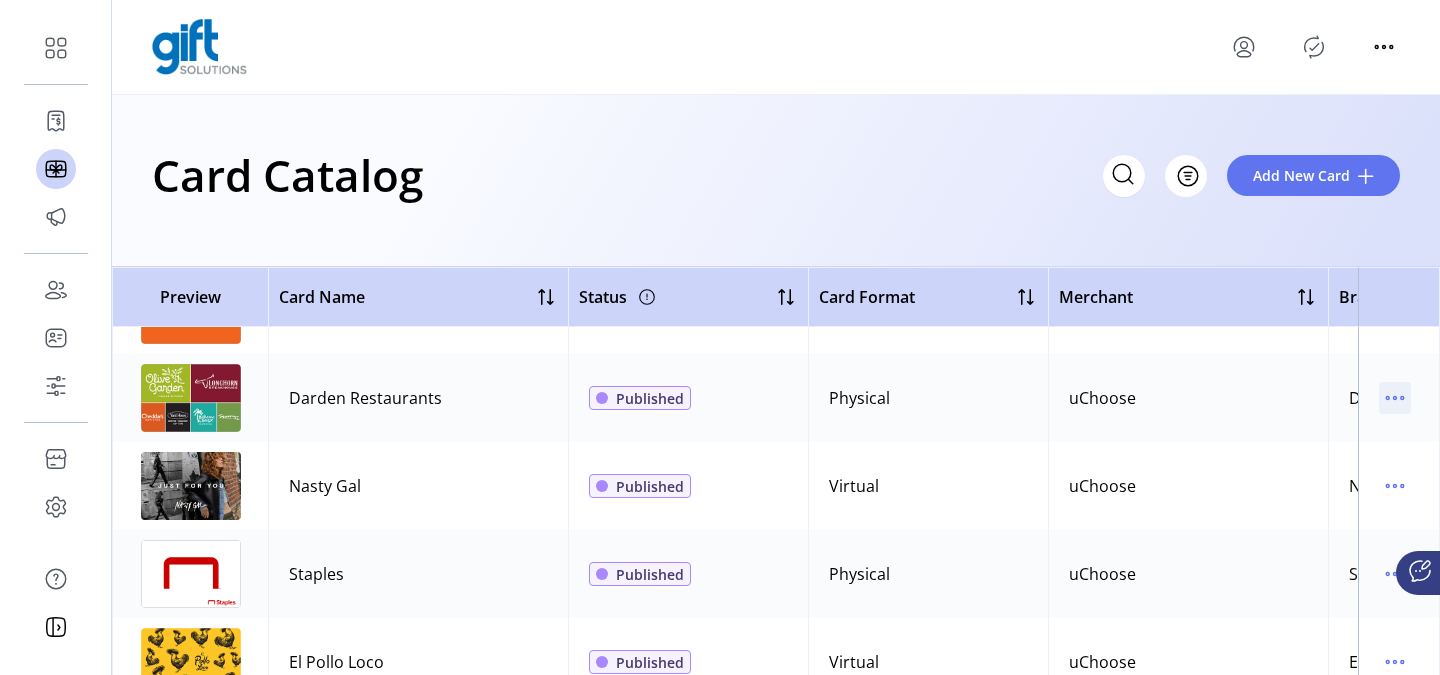 click 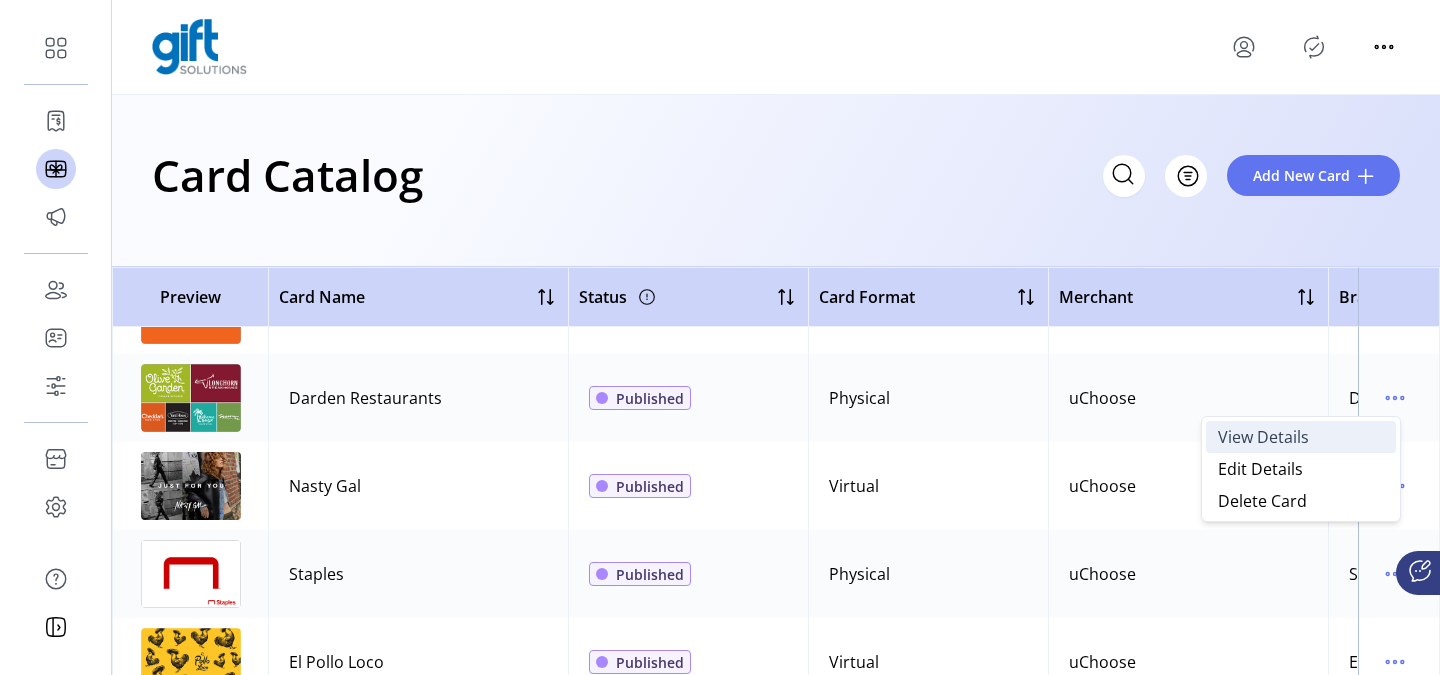 click on "View Details" at bounding box center [1301, 437] 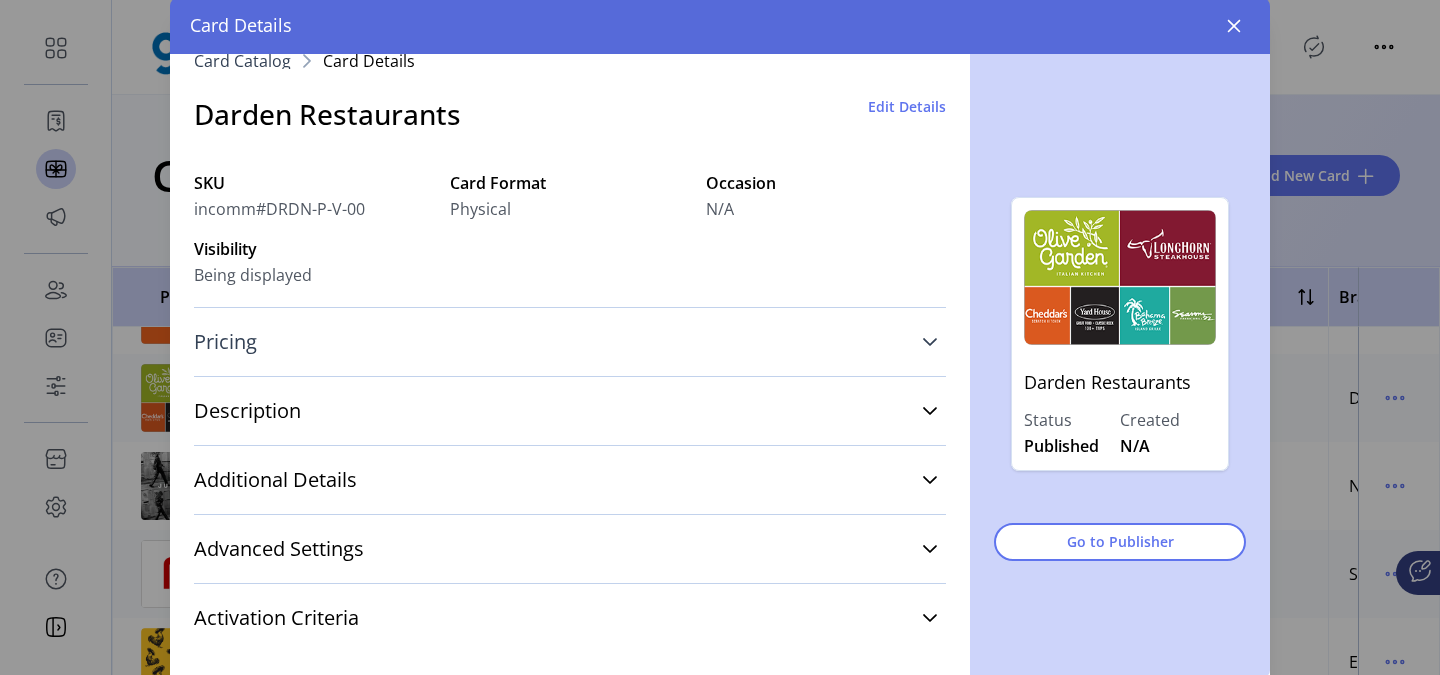 scroll, scrollTop: 56, scrollLeft: 0, axis: vertical 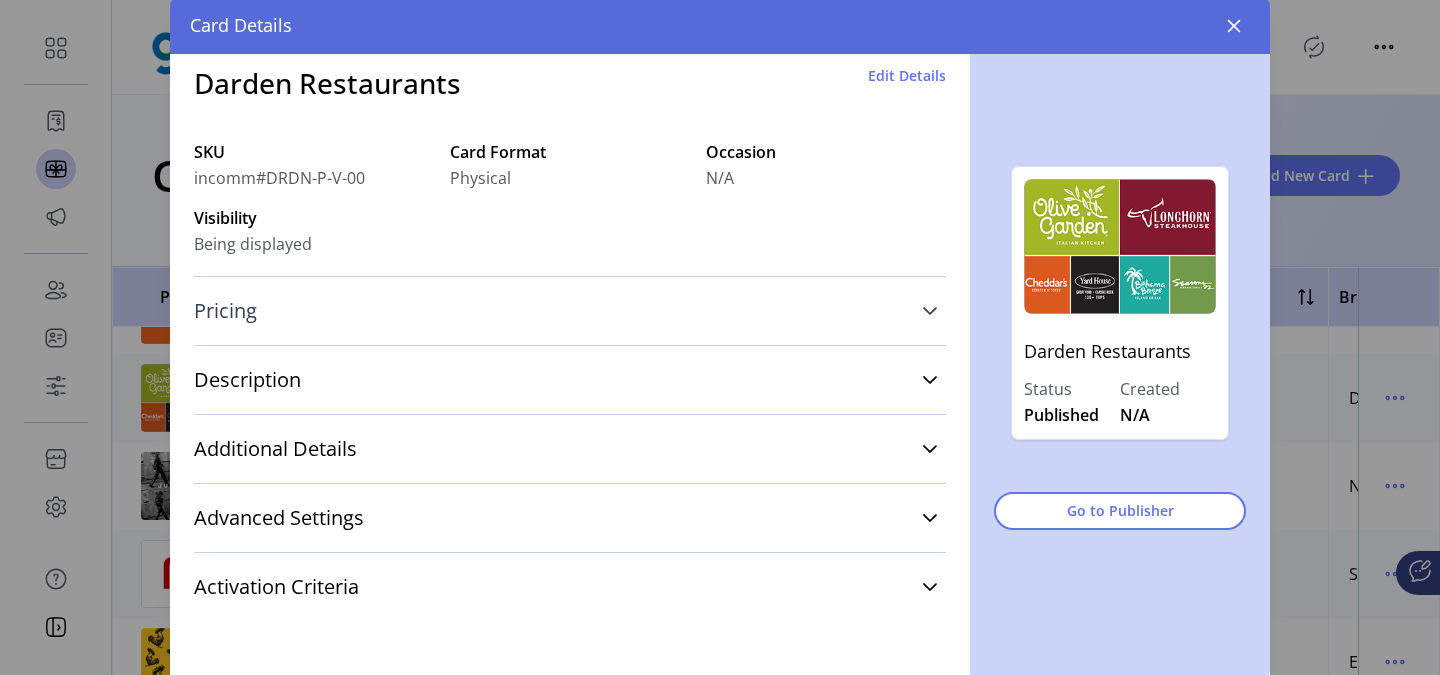 click 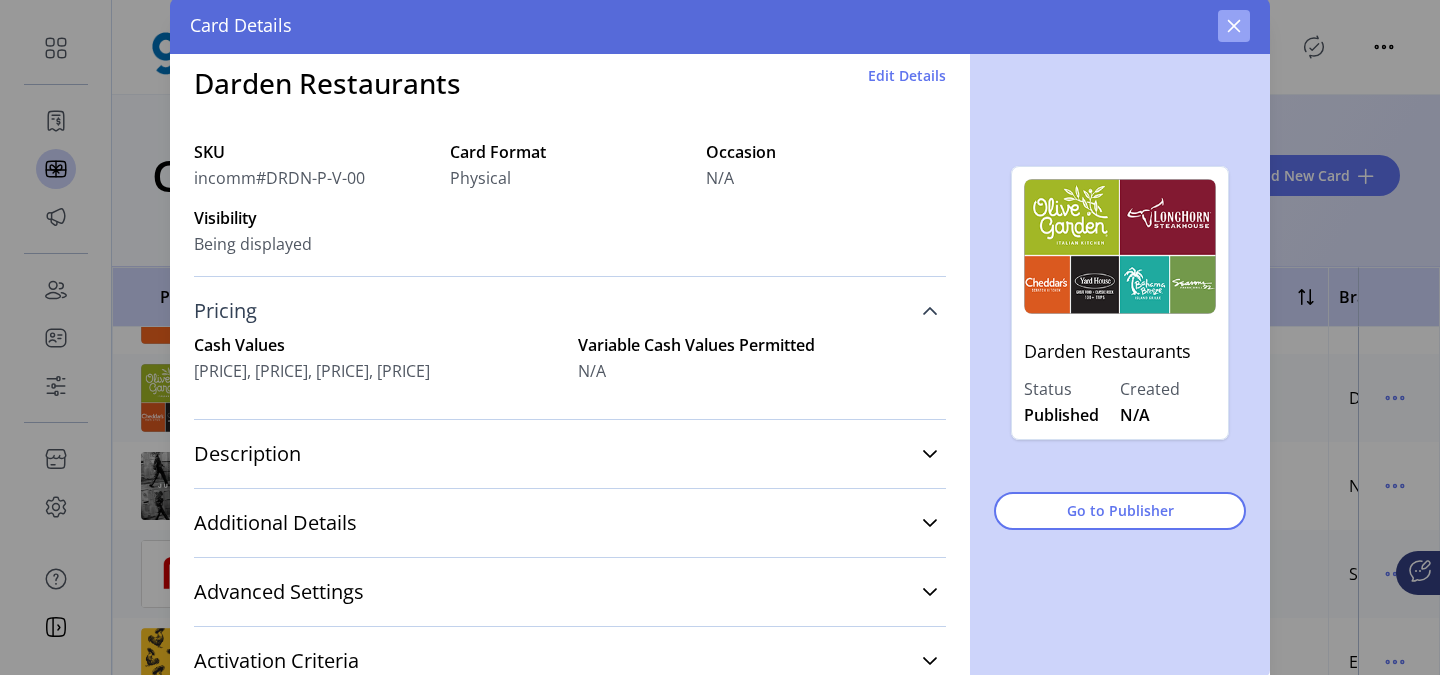 click 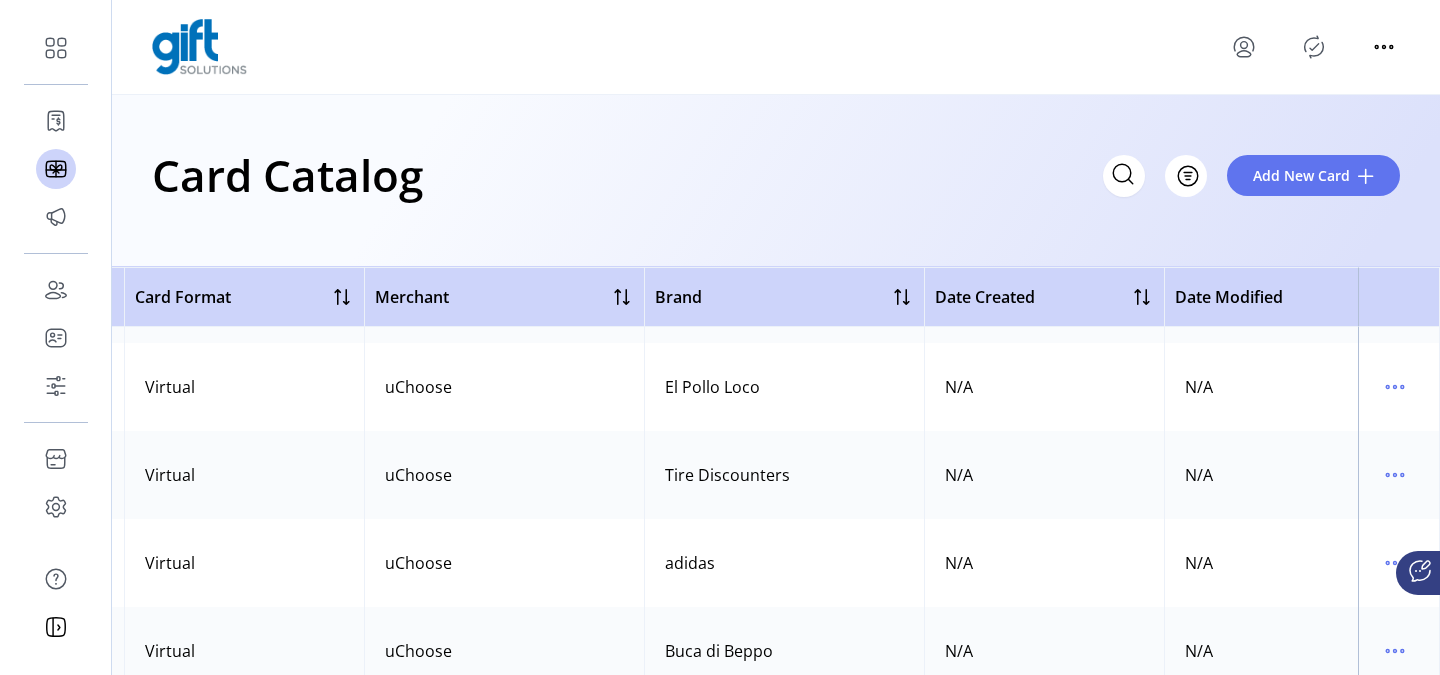 scroll, scrollTop: 519, scrollLeft: 684, axis: both 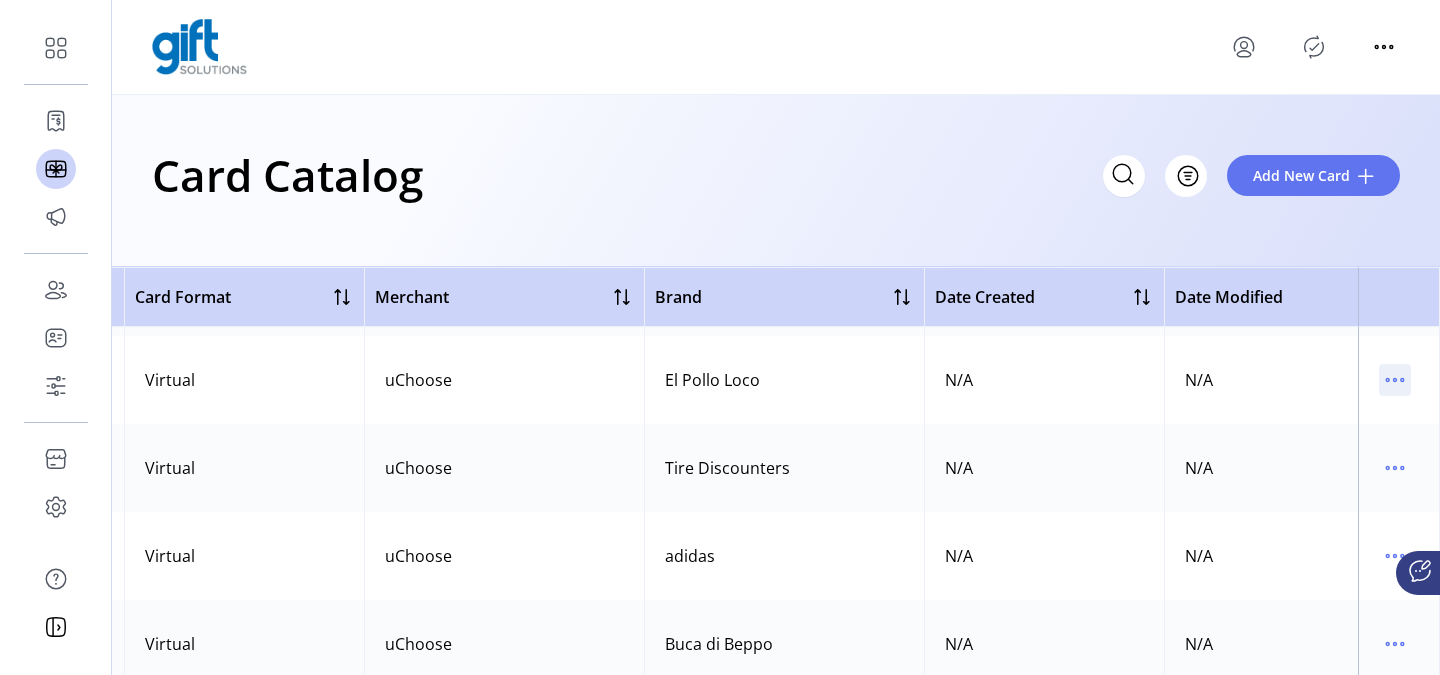 click 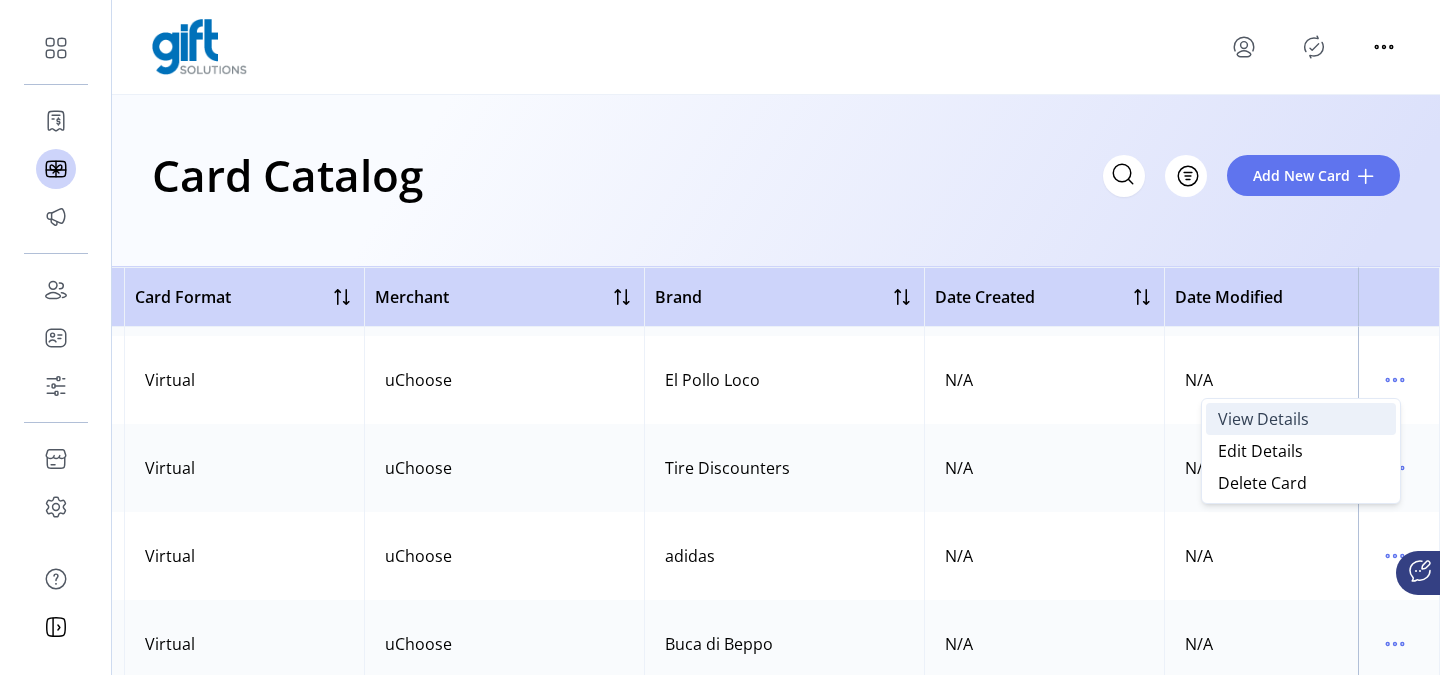 click on "View Details" at bounding box center (1301, 419) 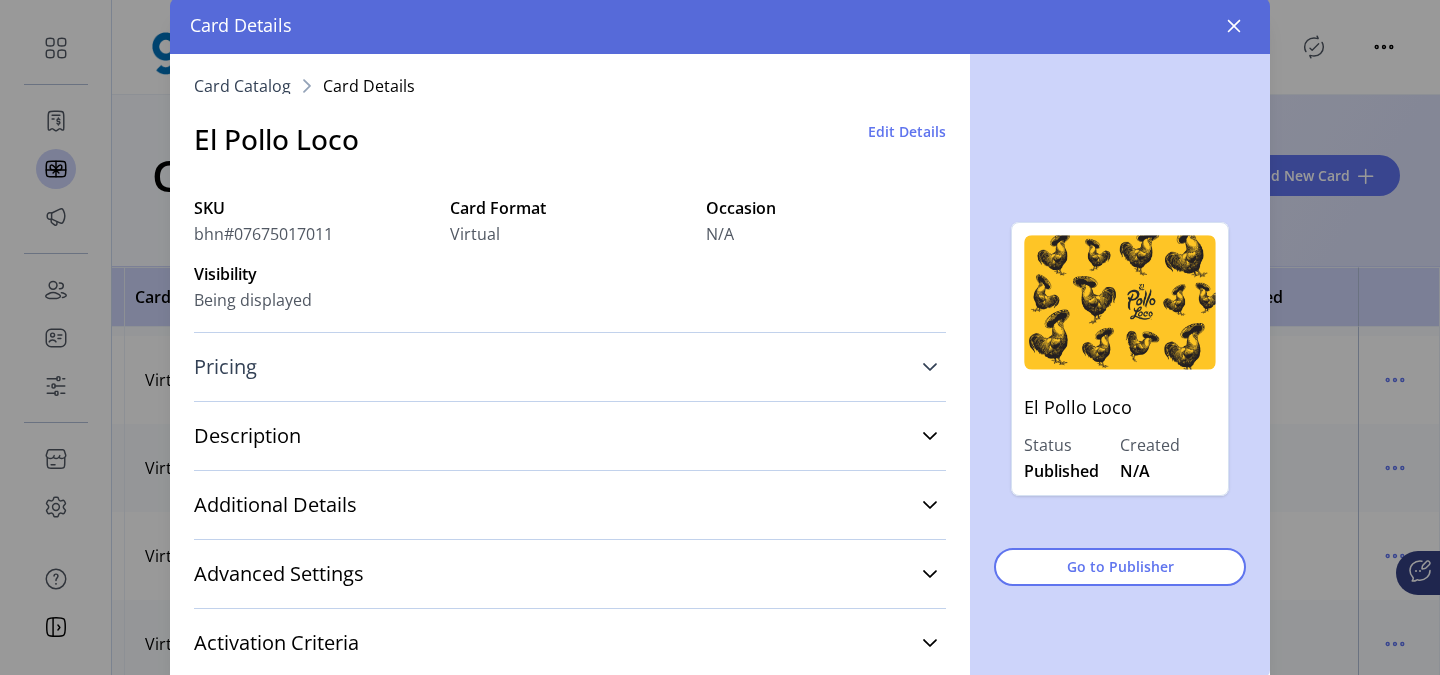 click 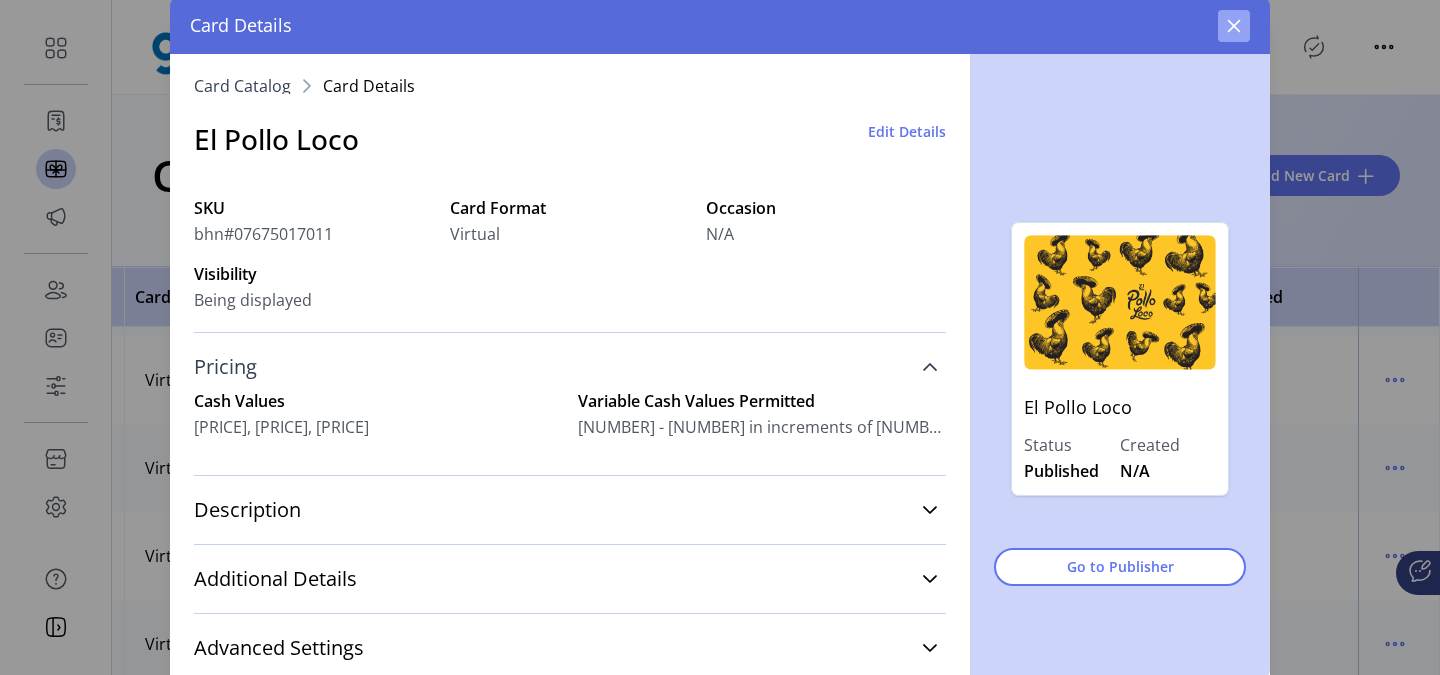 click 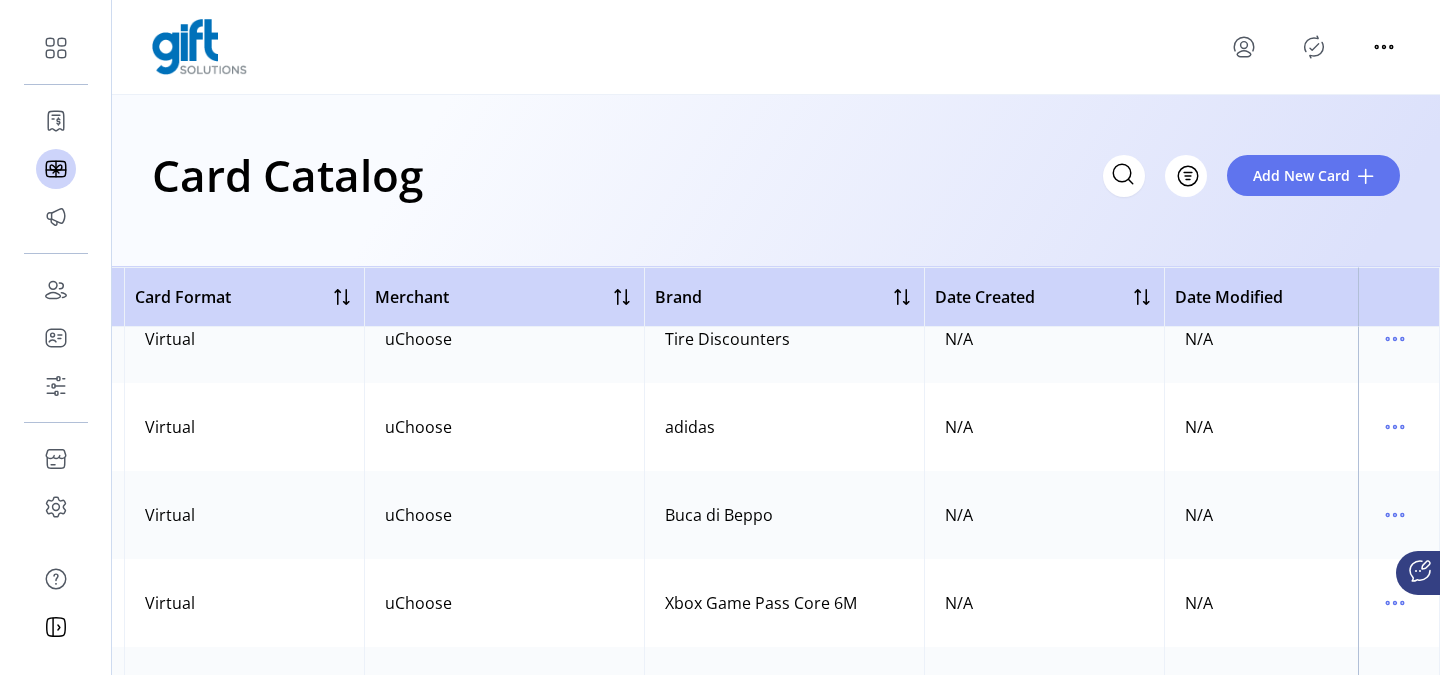 scroll, scrollTop: 661, scrollLeft: 684, axis: both 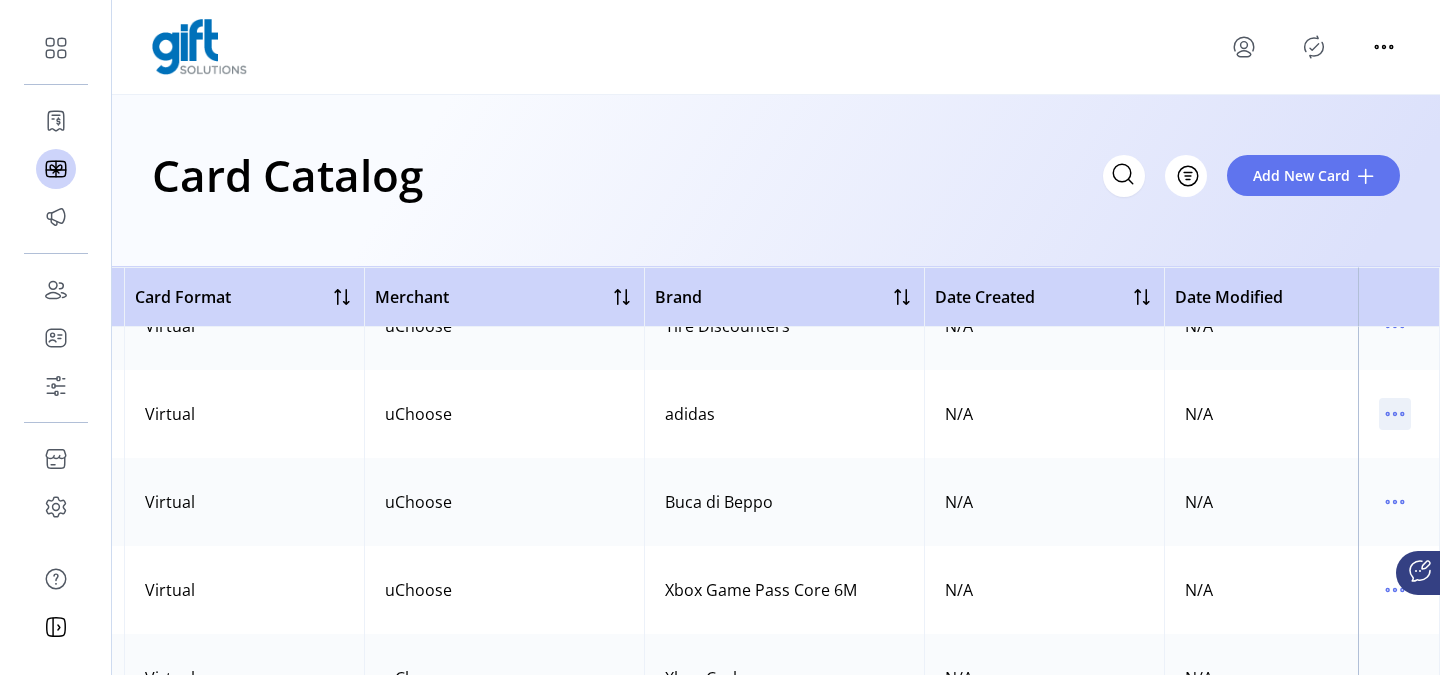 click 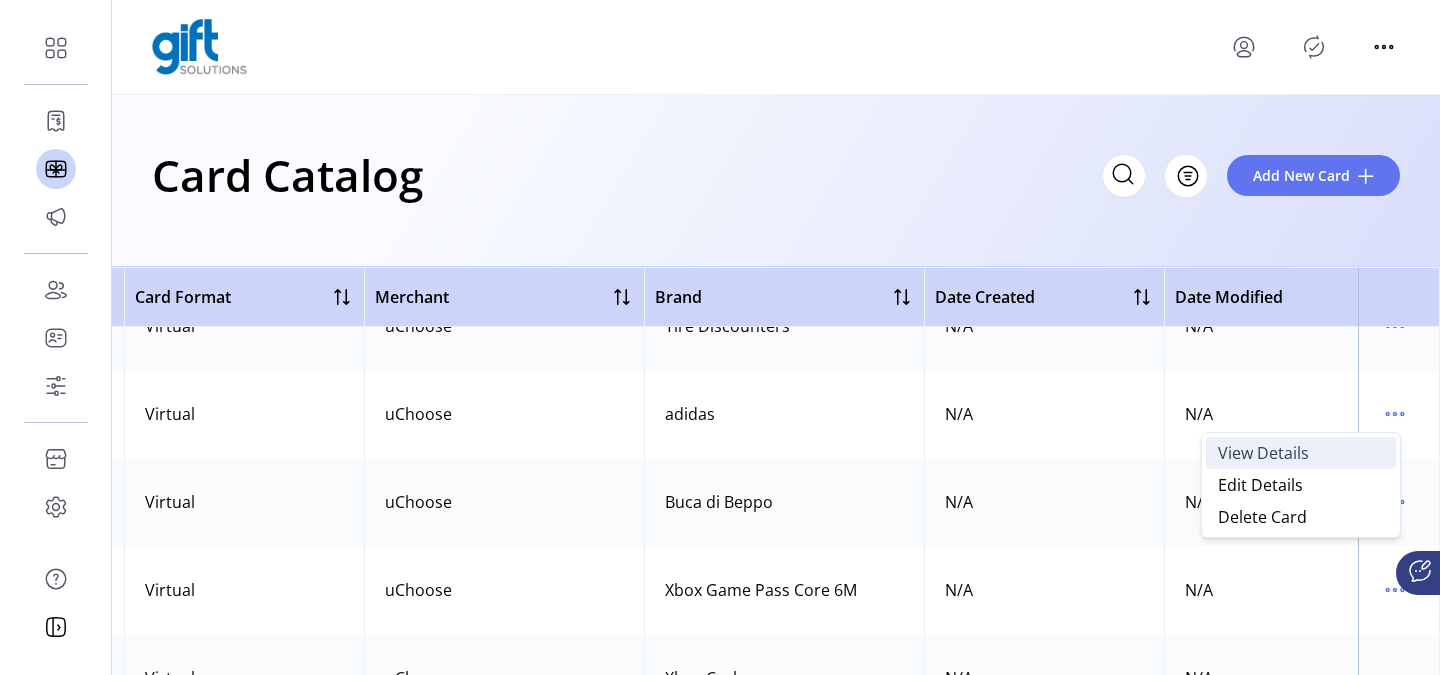 click on "View Details" at bounding box center (1263, 453) 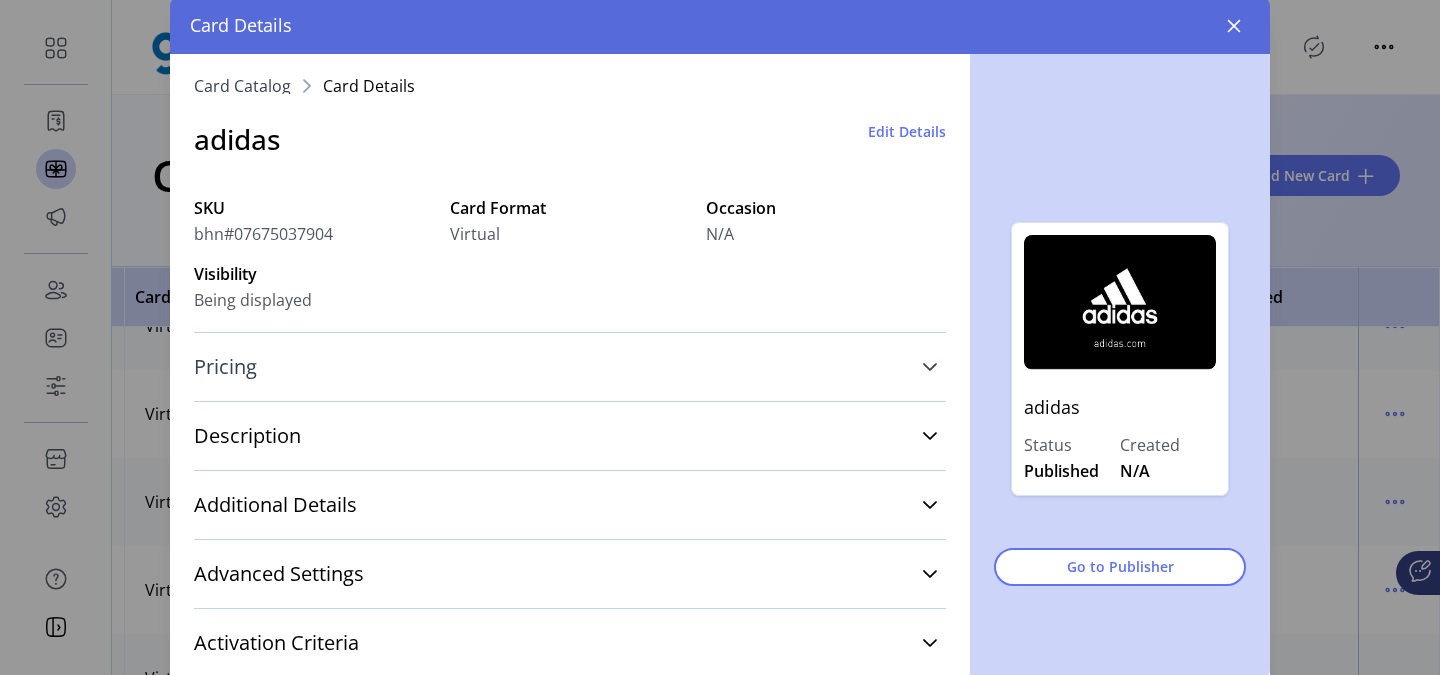 click 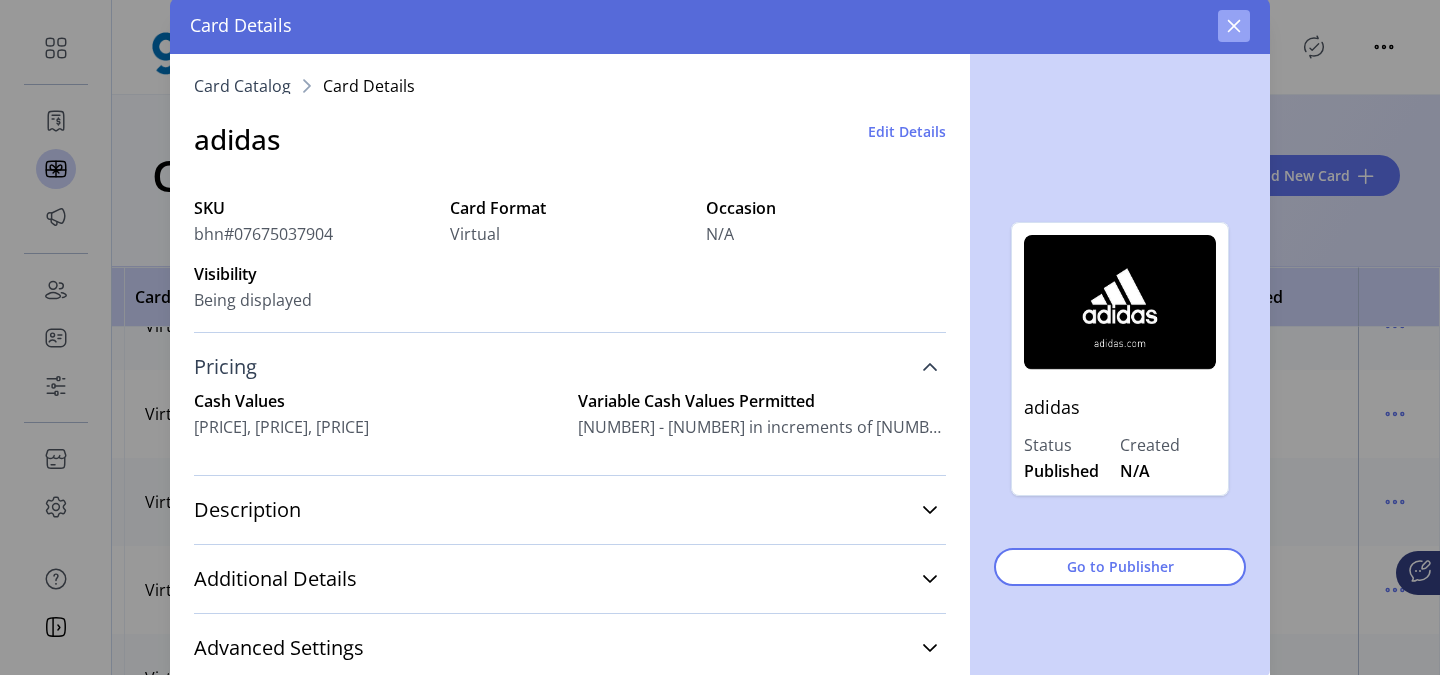click 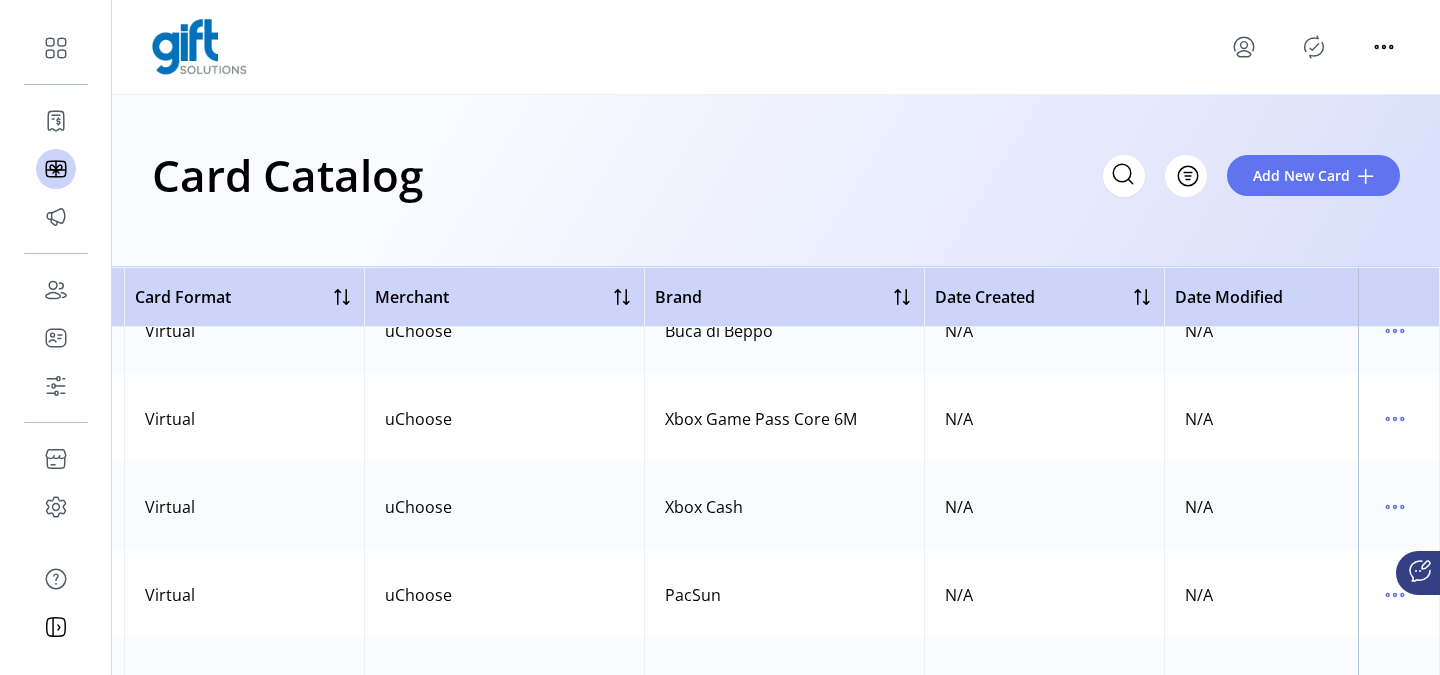 scroll, scrollTop: 835, scrollLeft: 684, axis: both 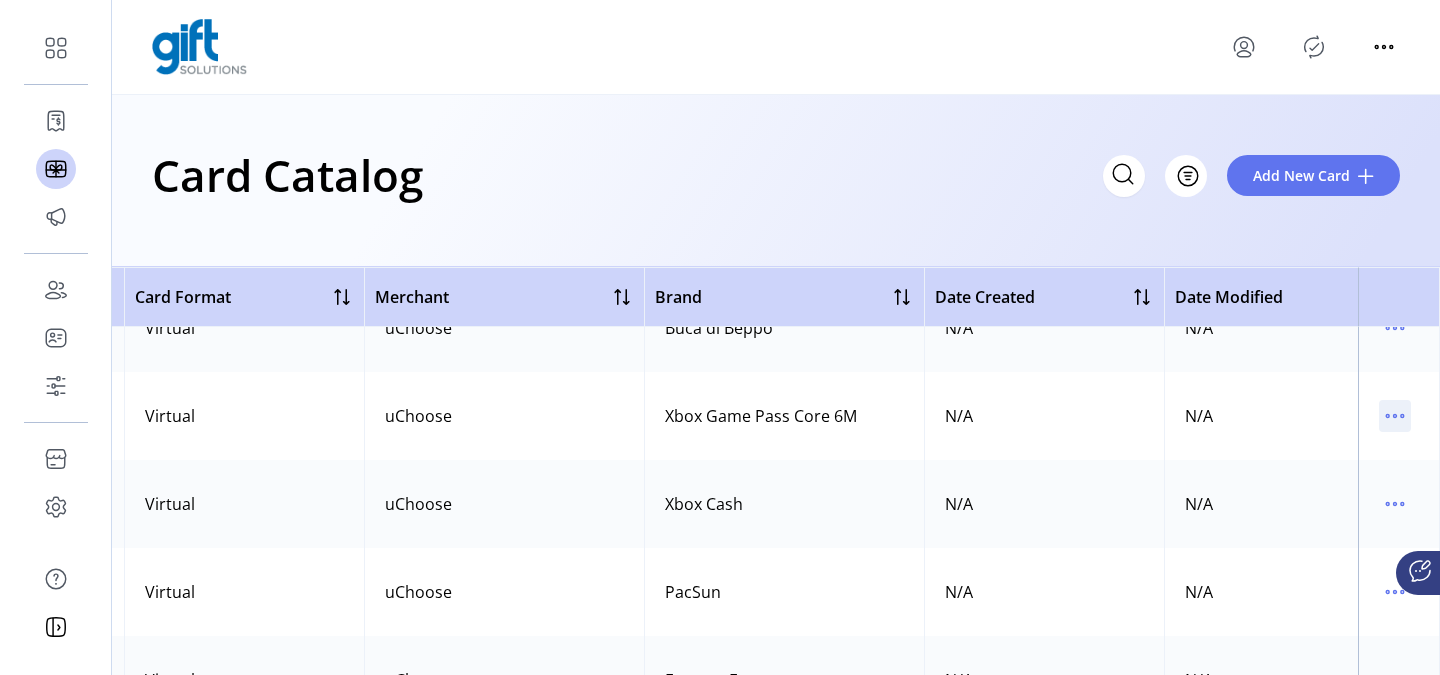 click 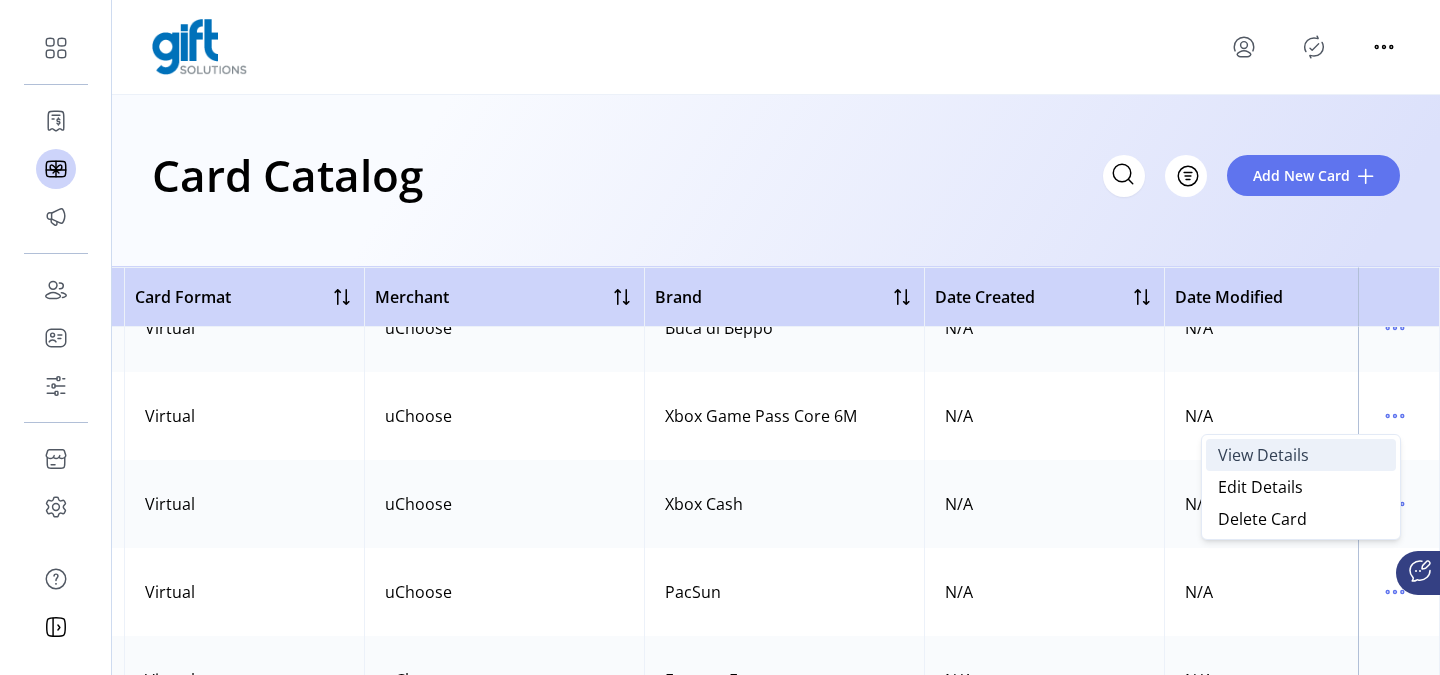 click on "View Details" at bounding box center [1301, 455] 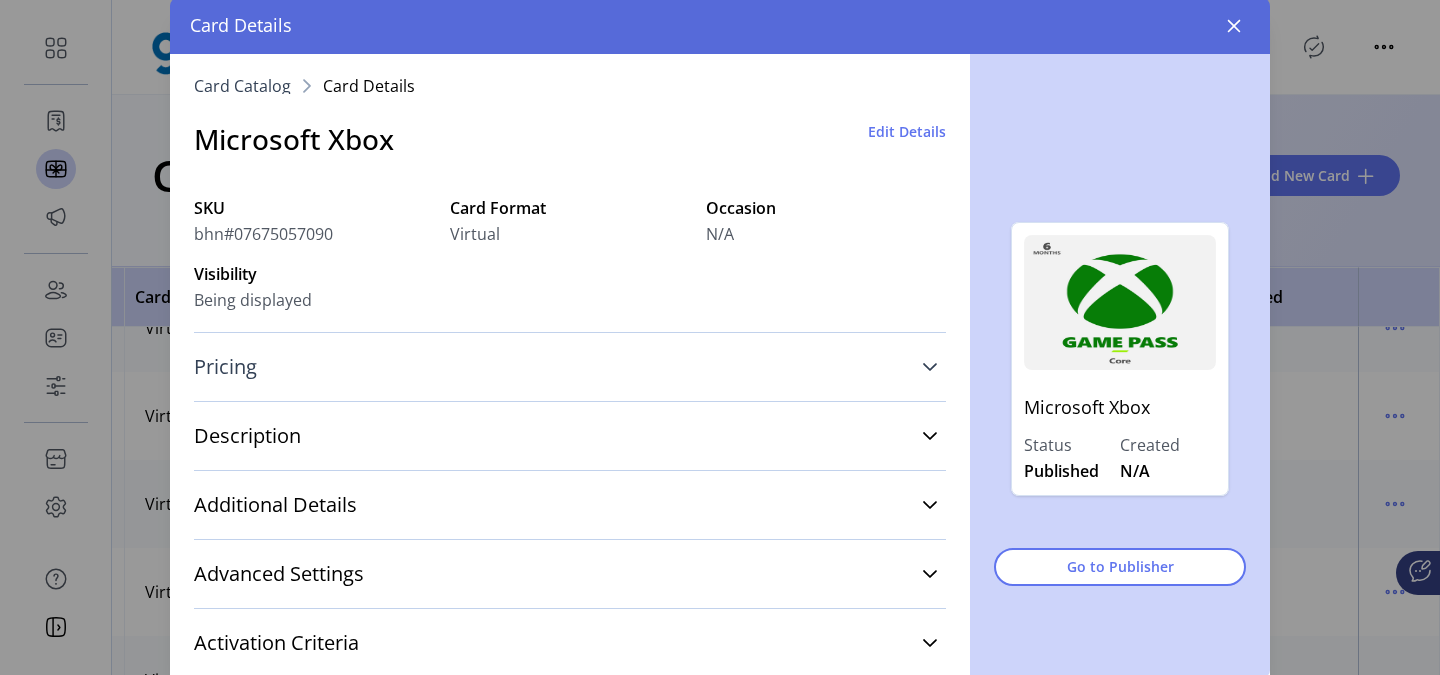 click 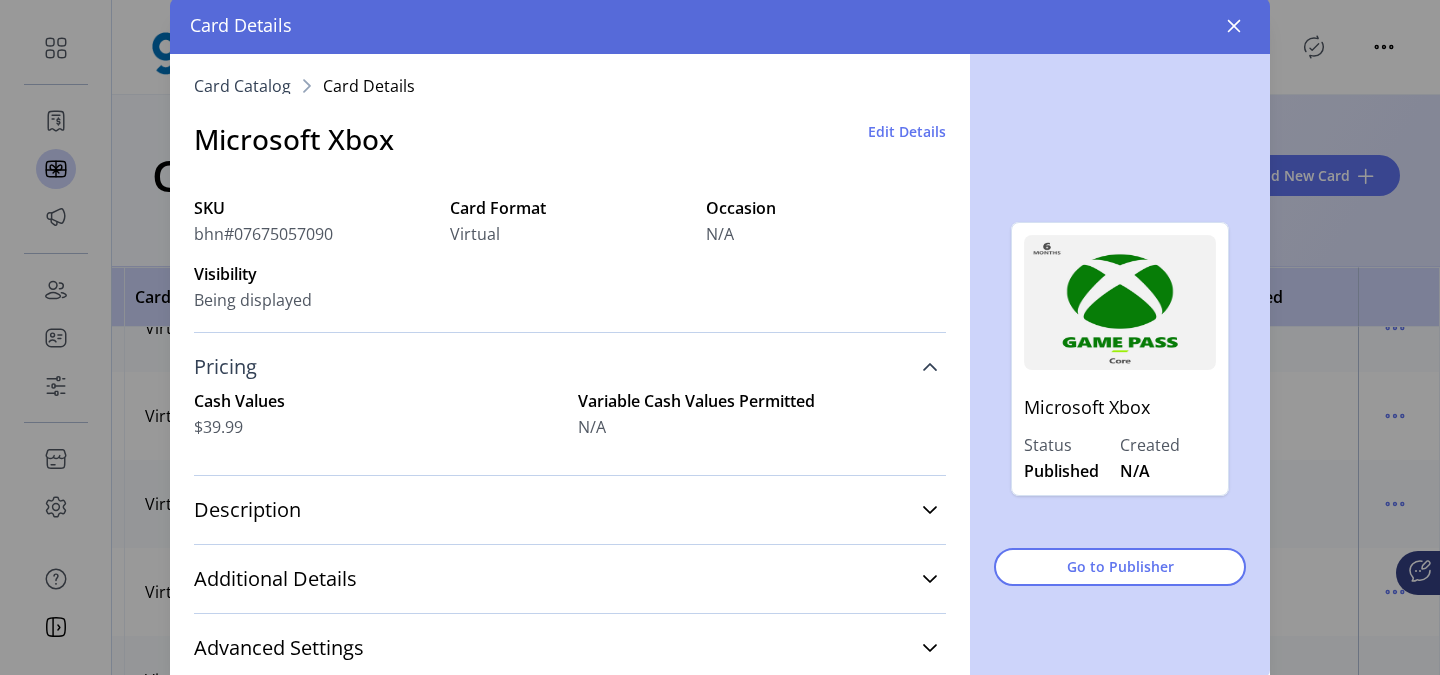 click 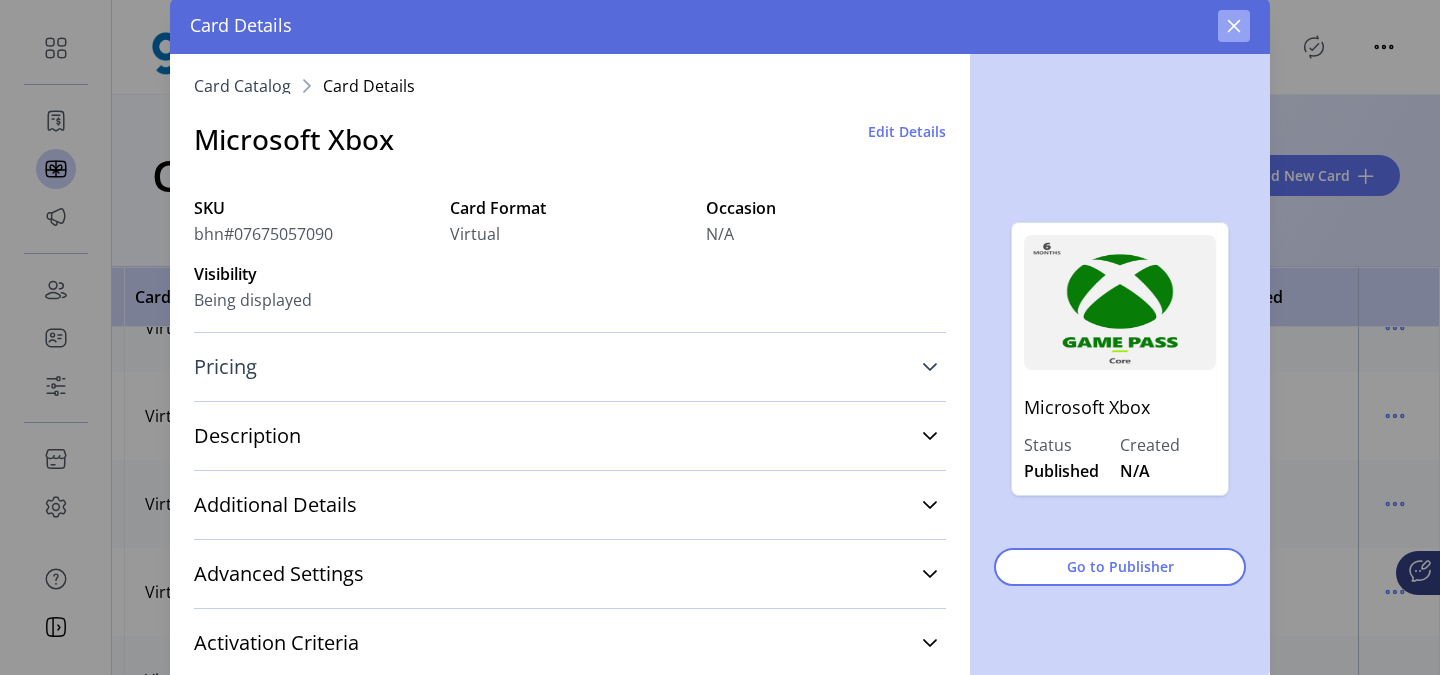 click 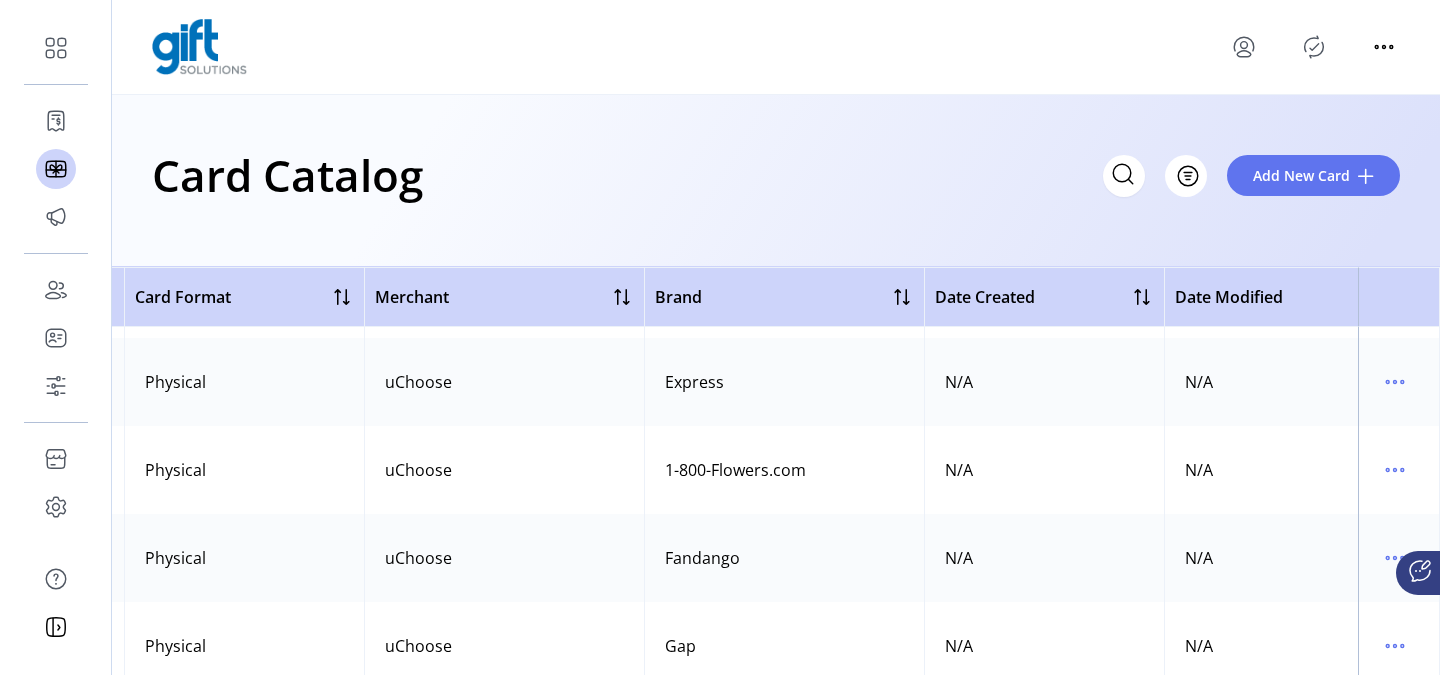 scroll, scrollTop: 8784, scrollLeft: 684, axis: both 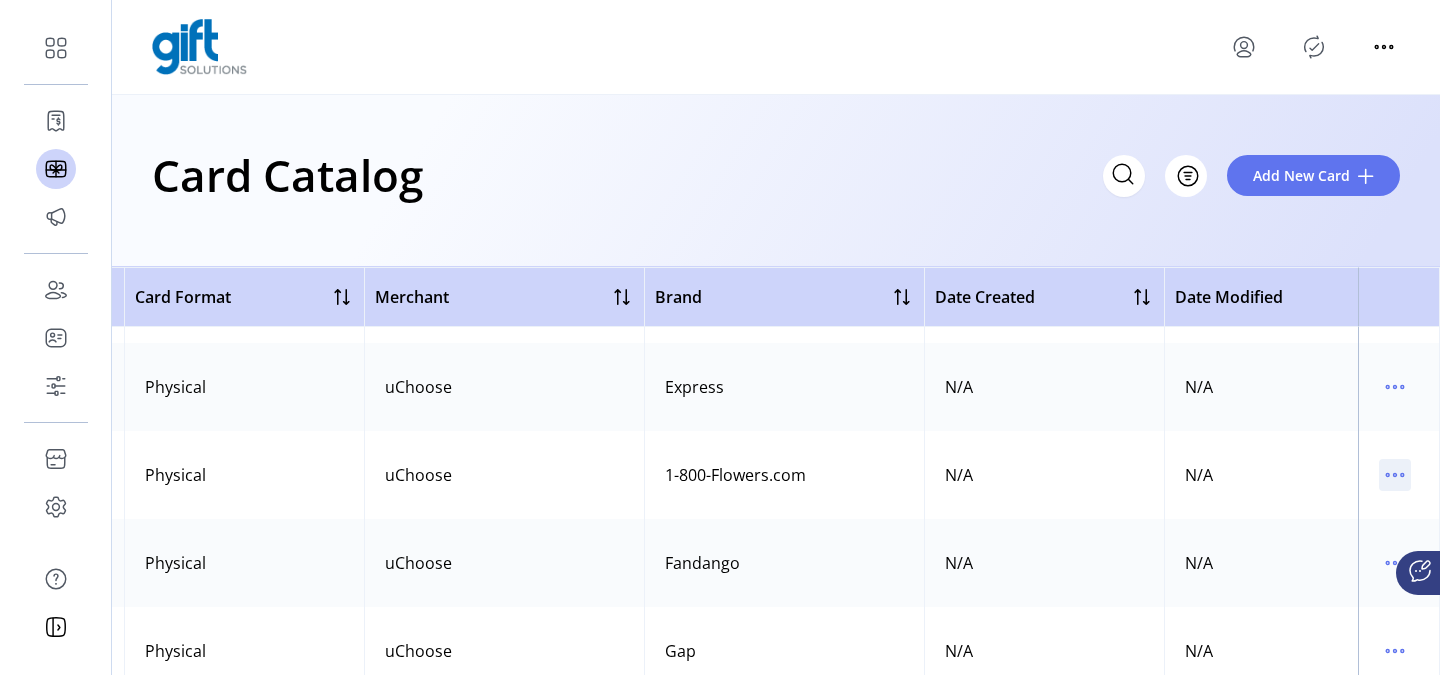 click 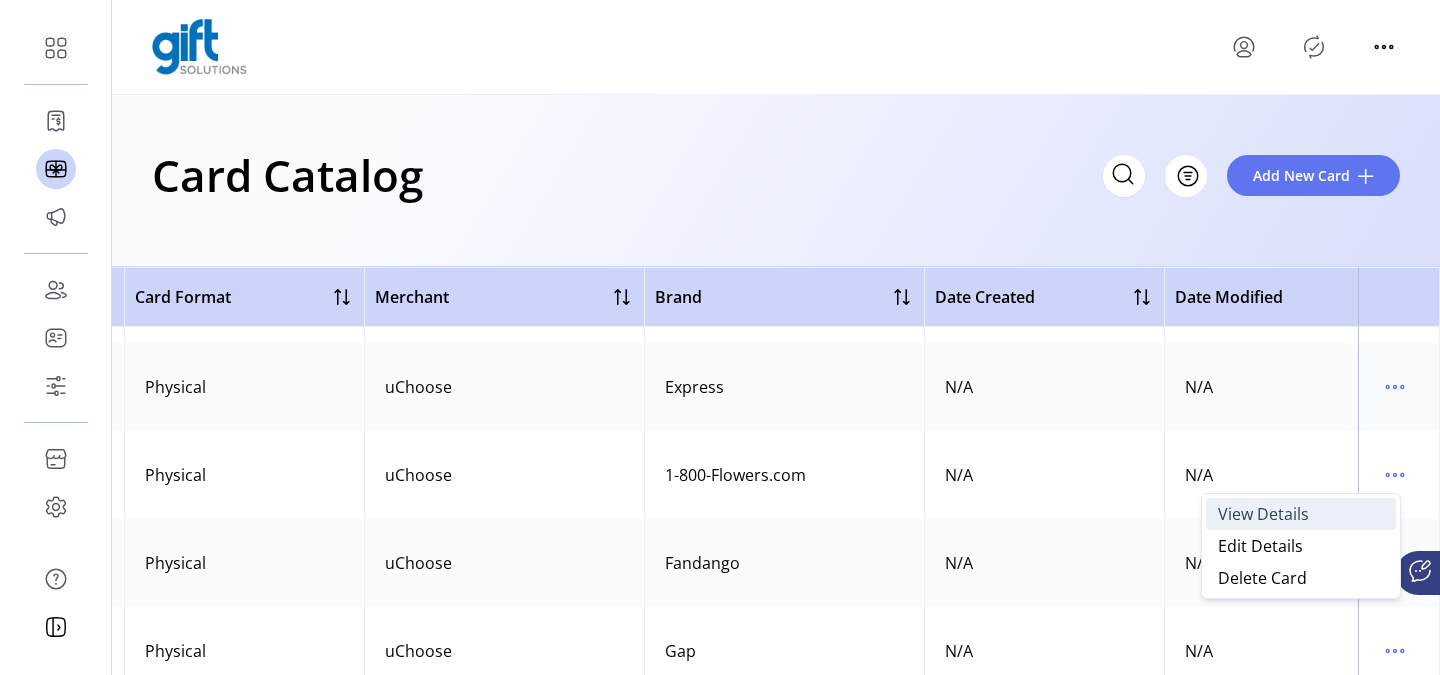 click on "View Details" at bounding box center [1301, 514] 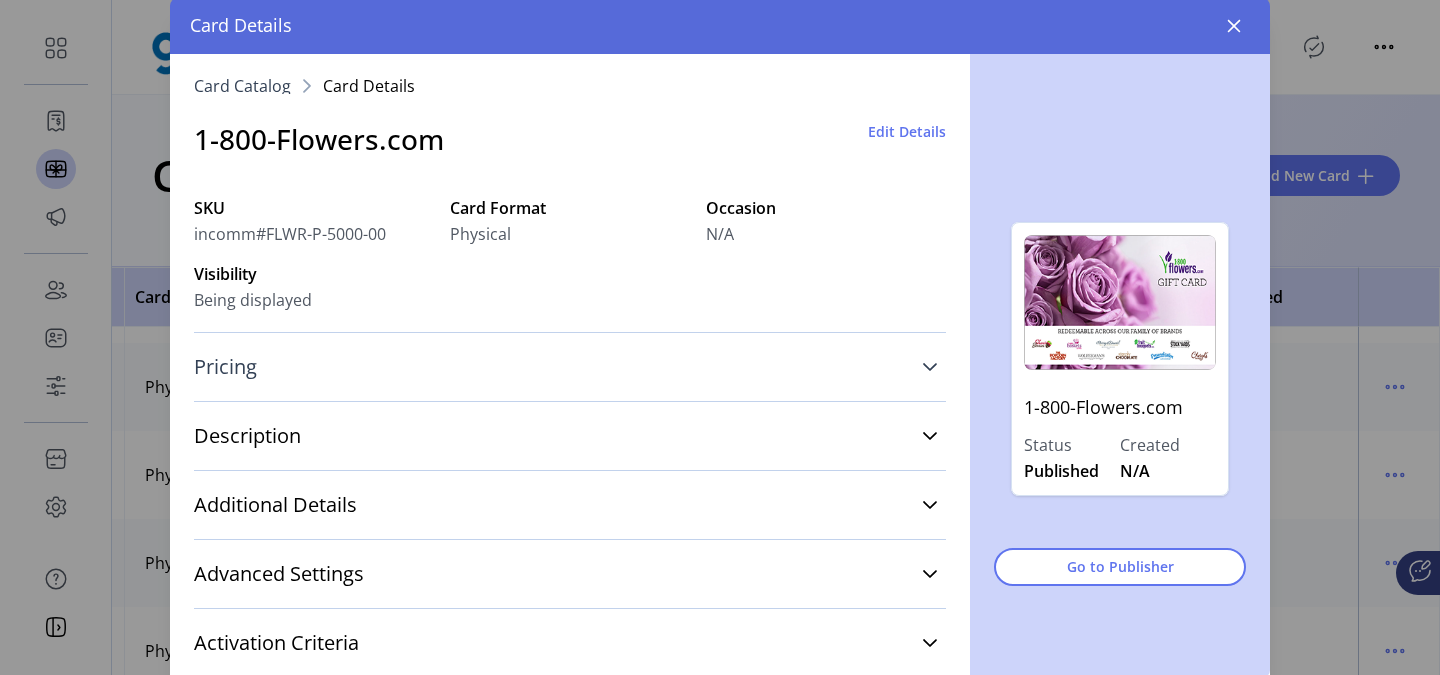 click on "Pricing" at bounding box center (570, 367) 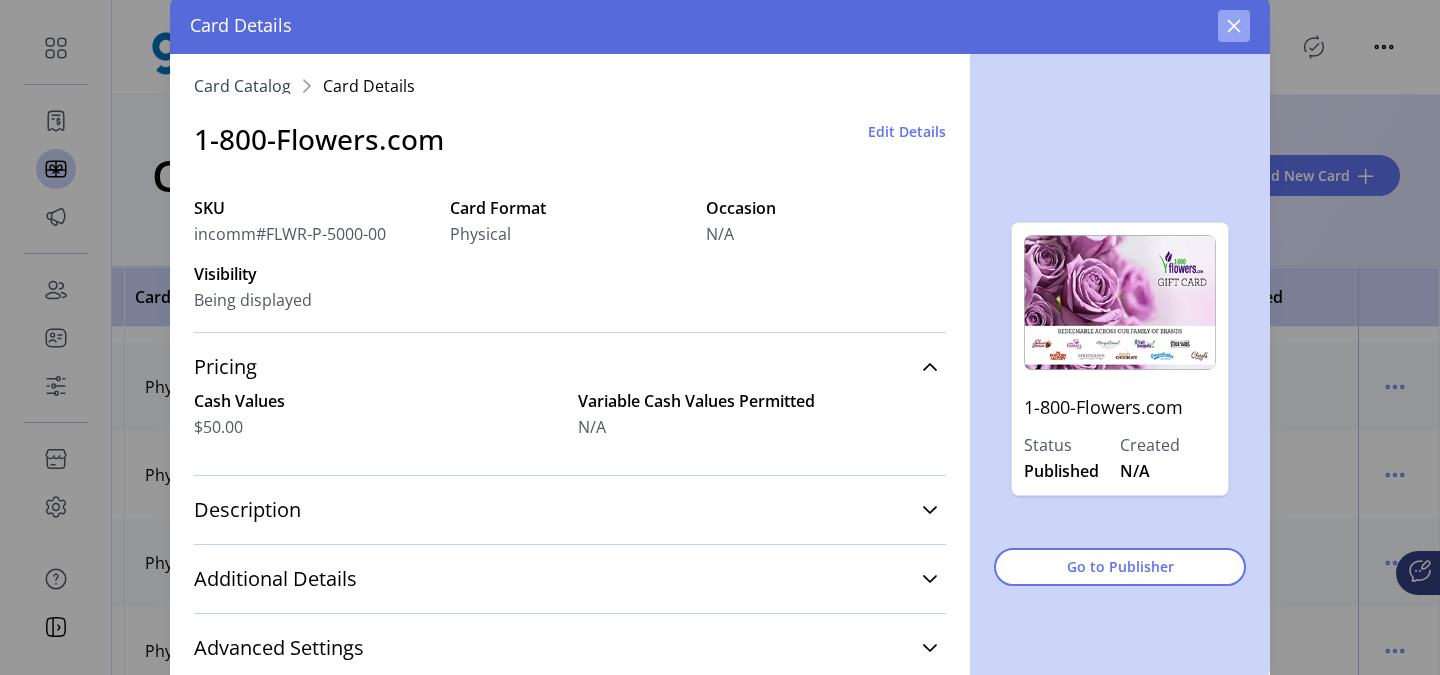 click 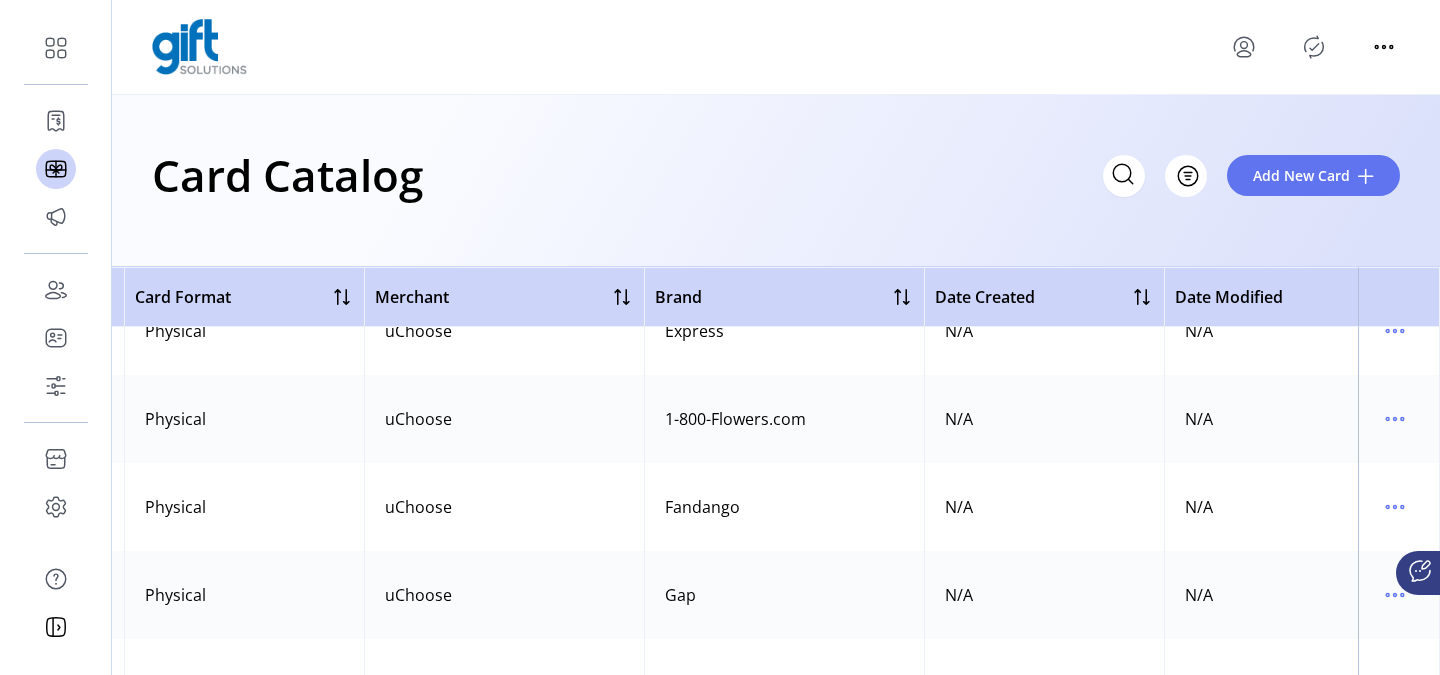 scroll, scrollTop: 8835, scrollLeft: 684, axis: both 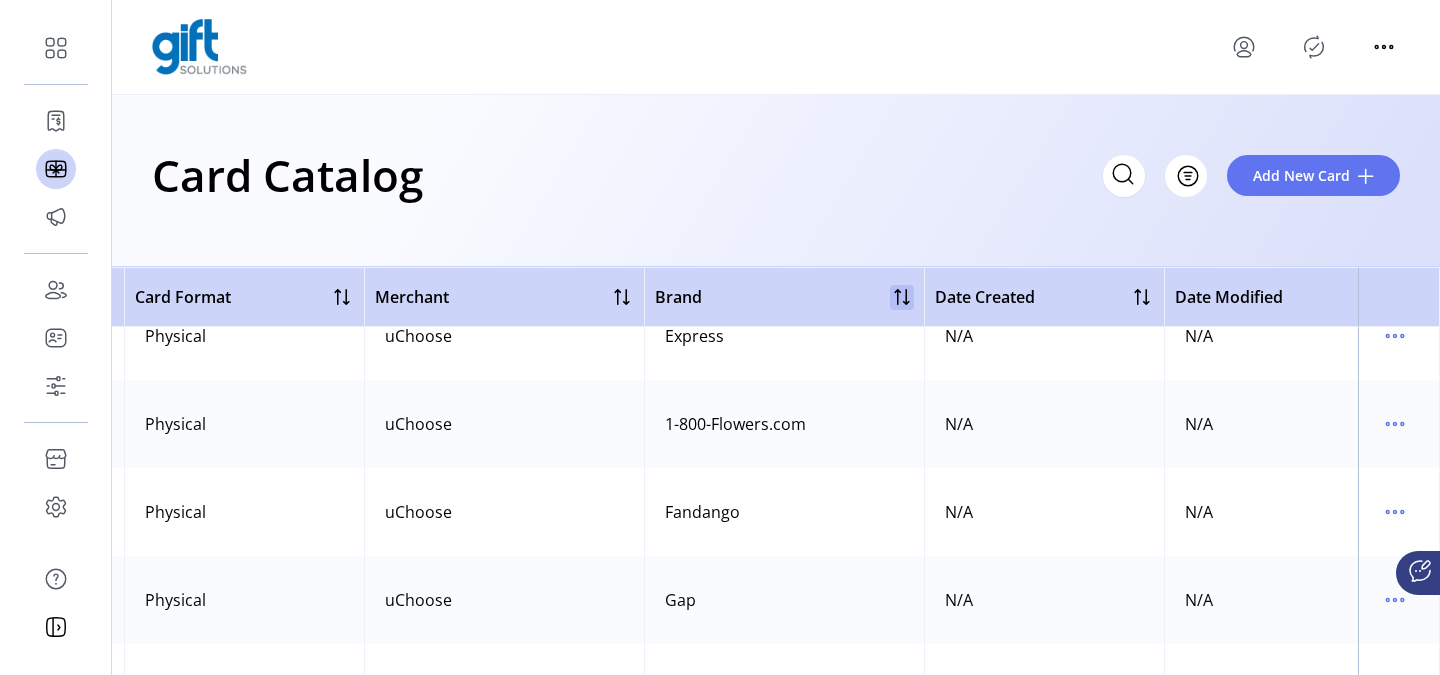 click 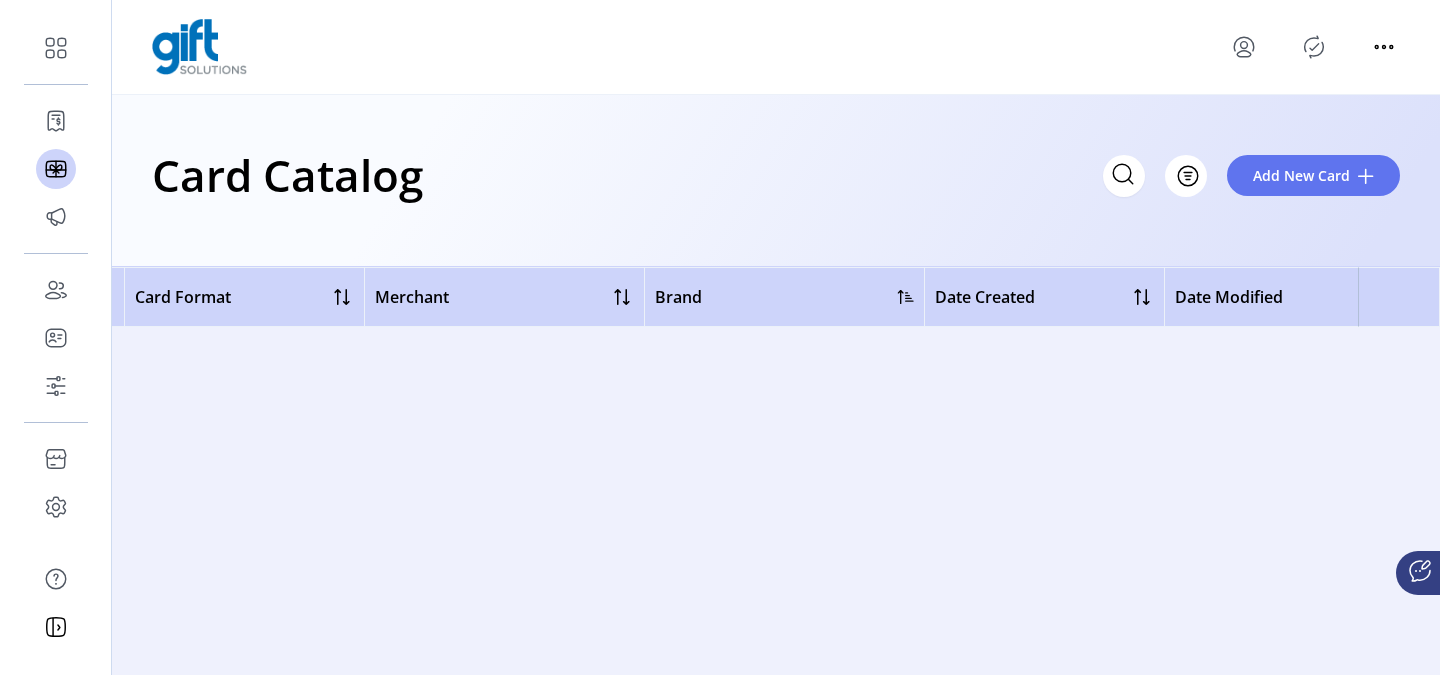 scroll, scrollTop: 0, scrollLeft: 684, axis: horizontal 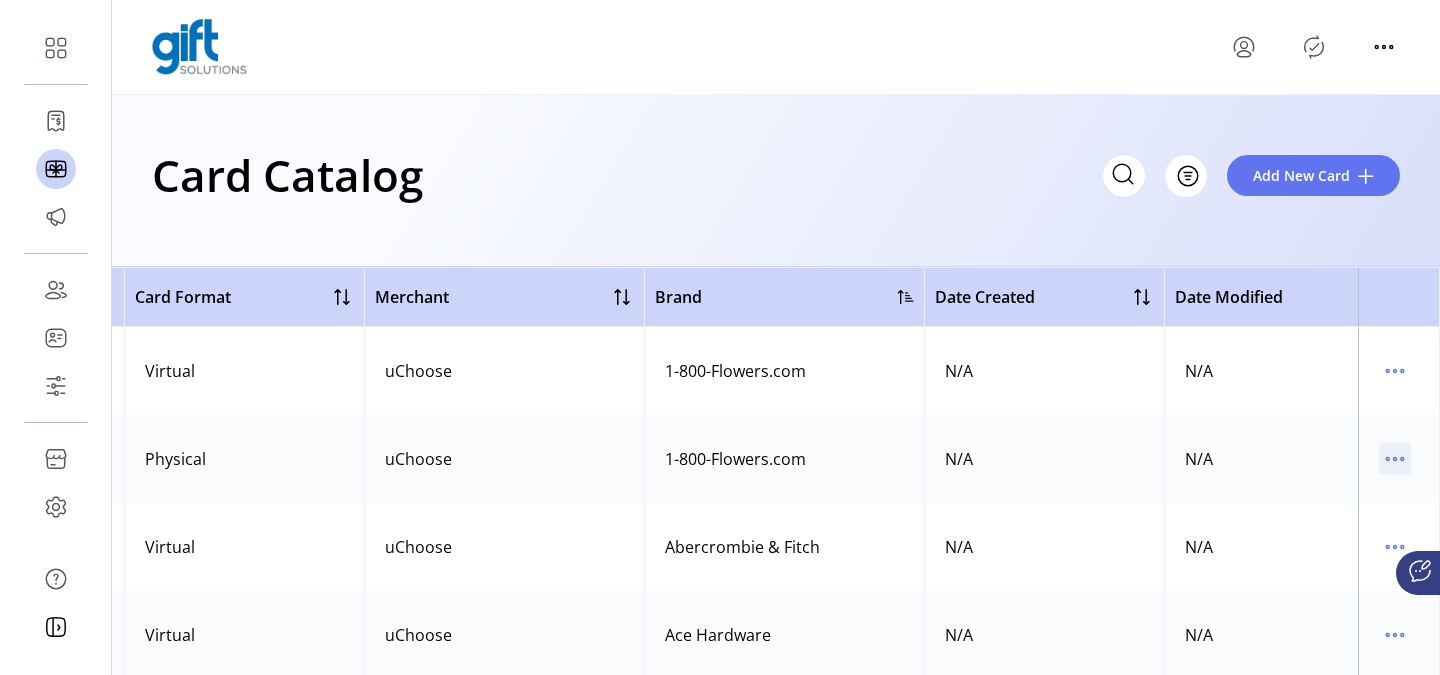 click 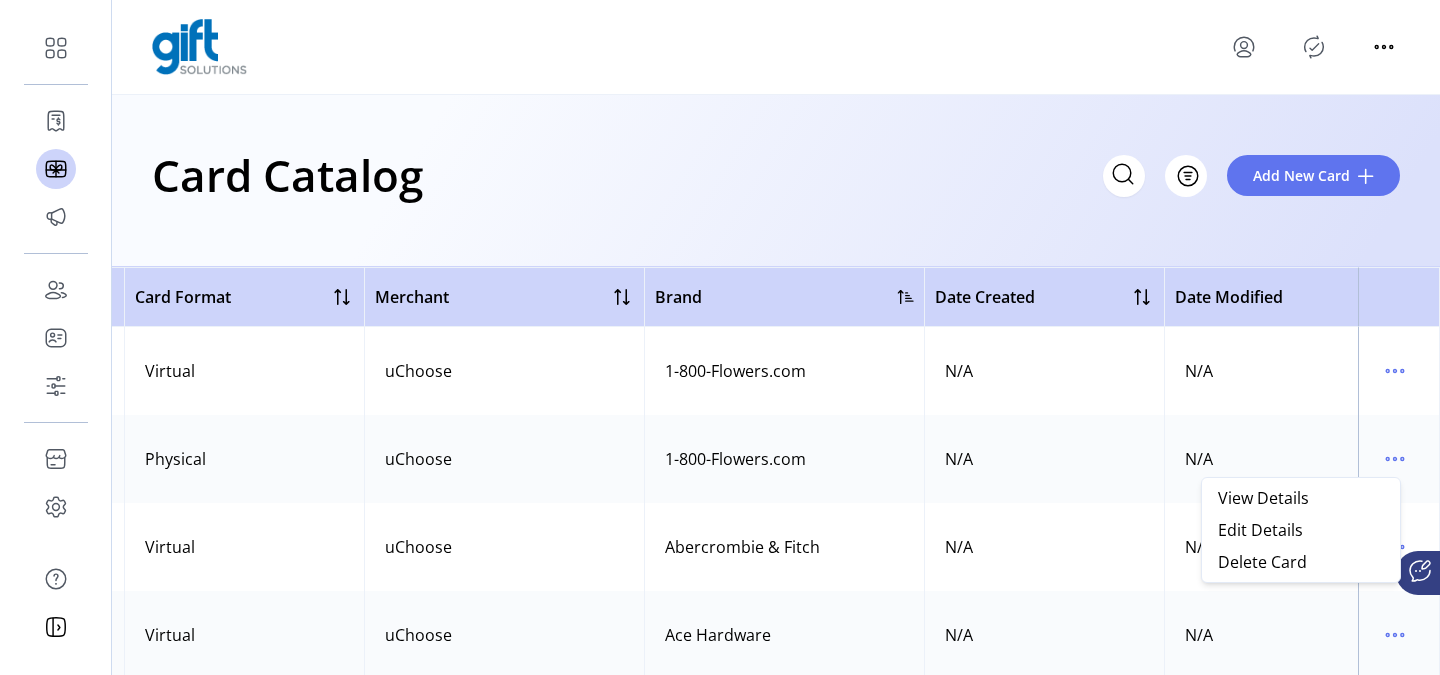 click 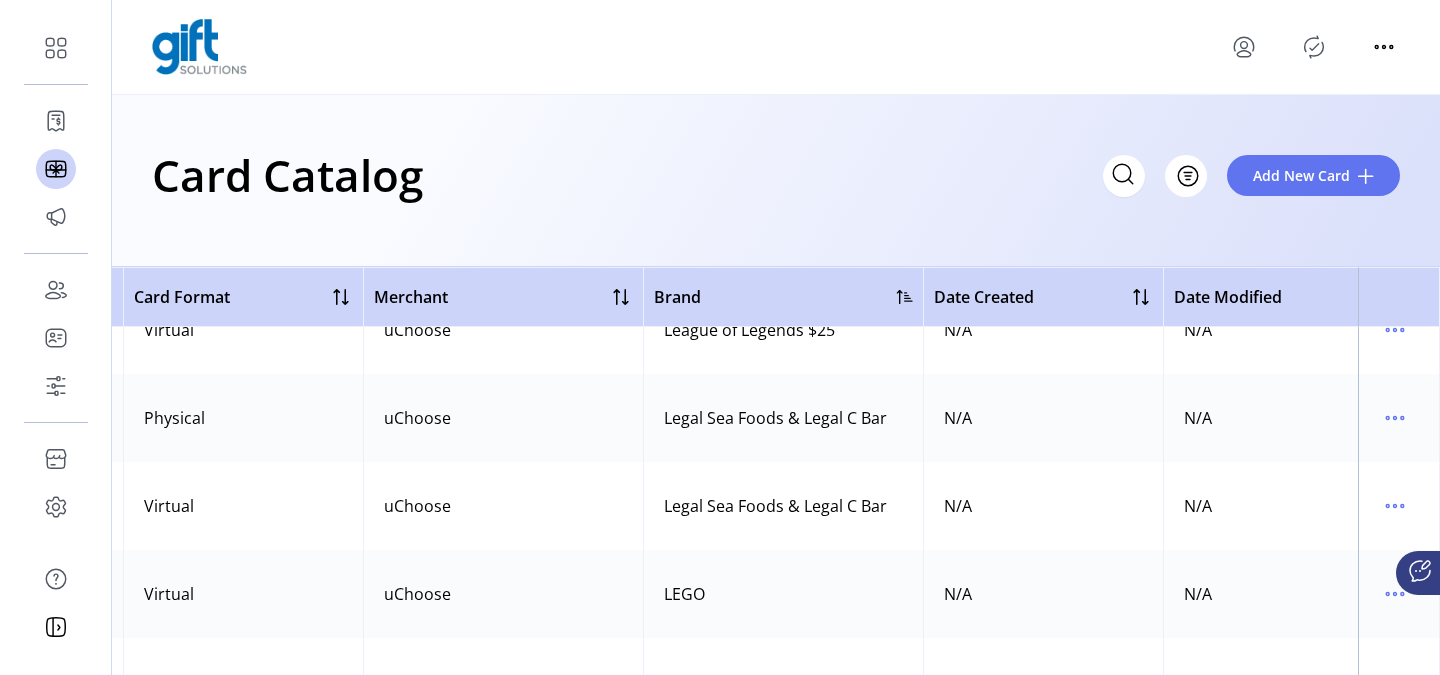 scroll, scrollTop: 8059, scrollLeft: 685, axis: both 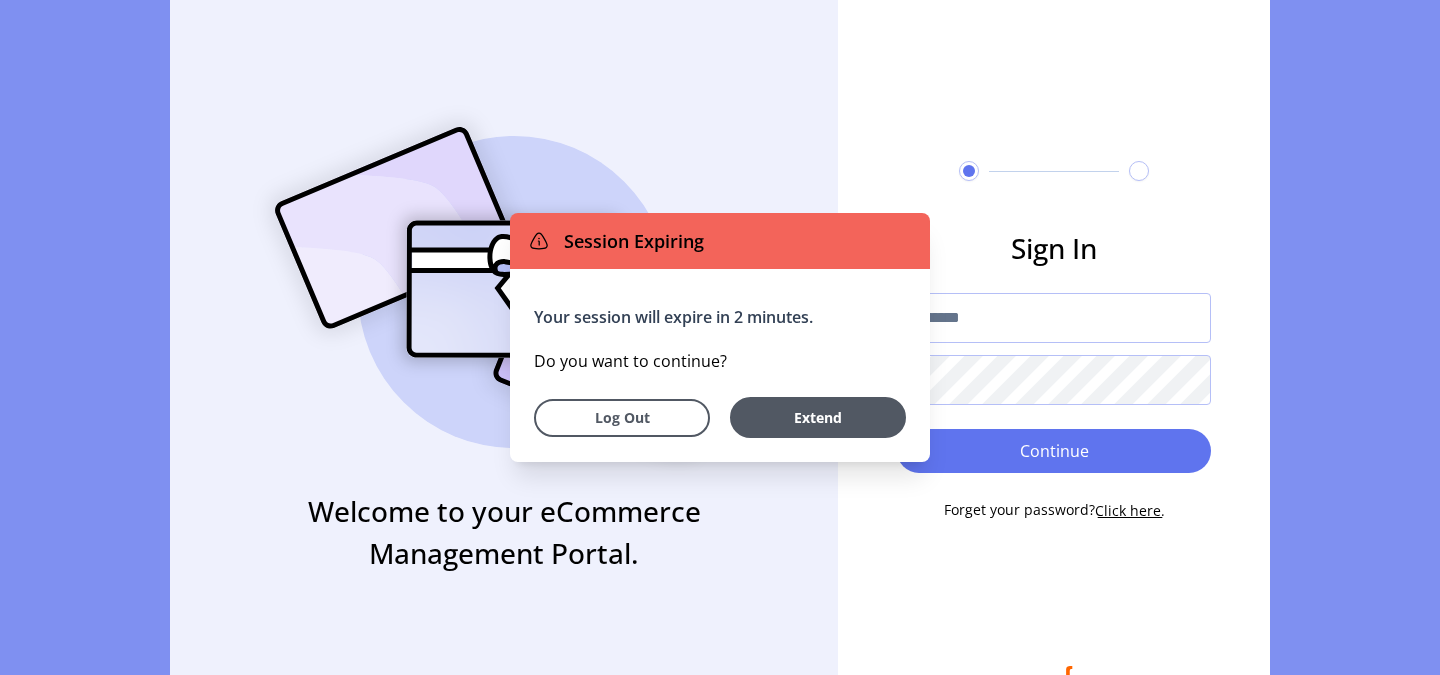 type on "**********" 